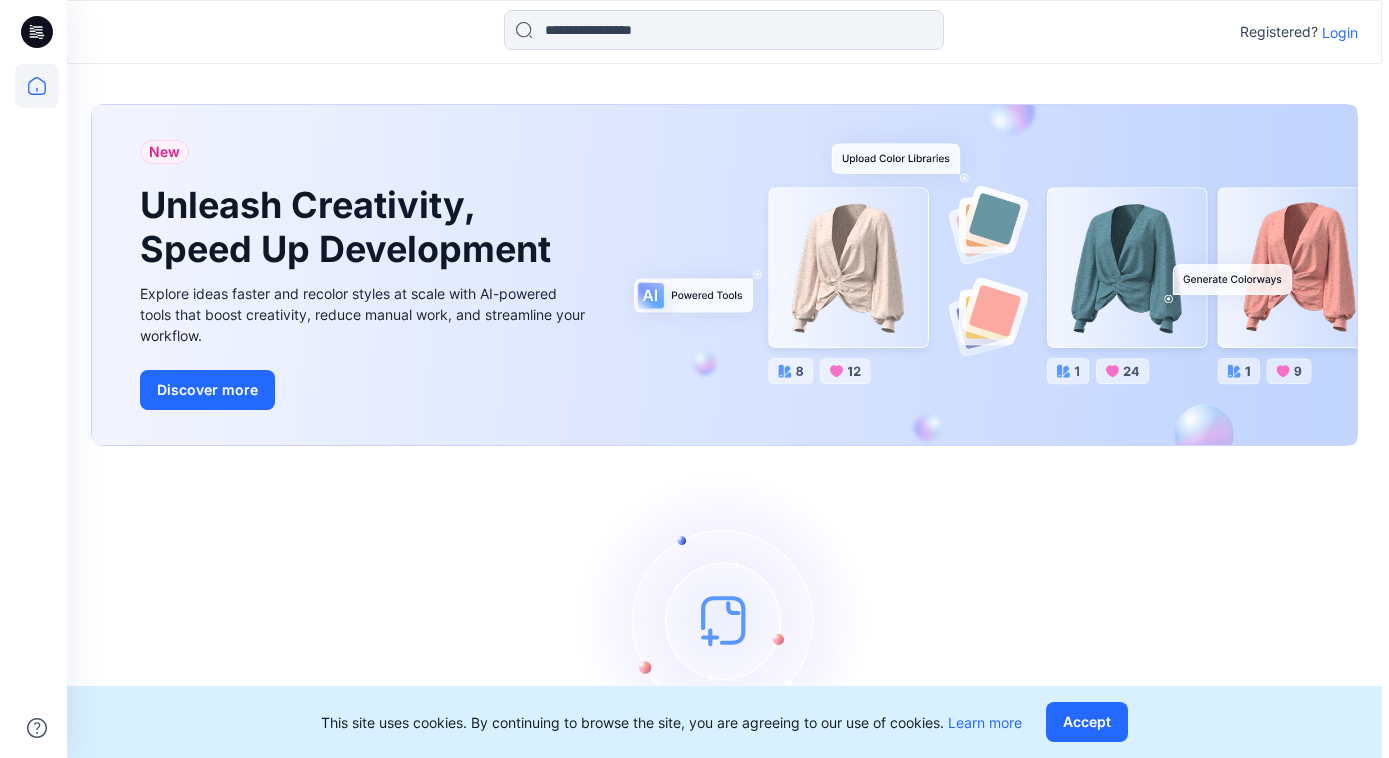 scroll, scrollTop: 0, scrollLeft: 0, axis: both 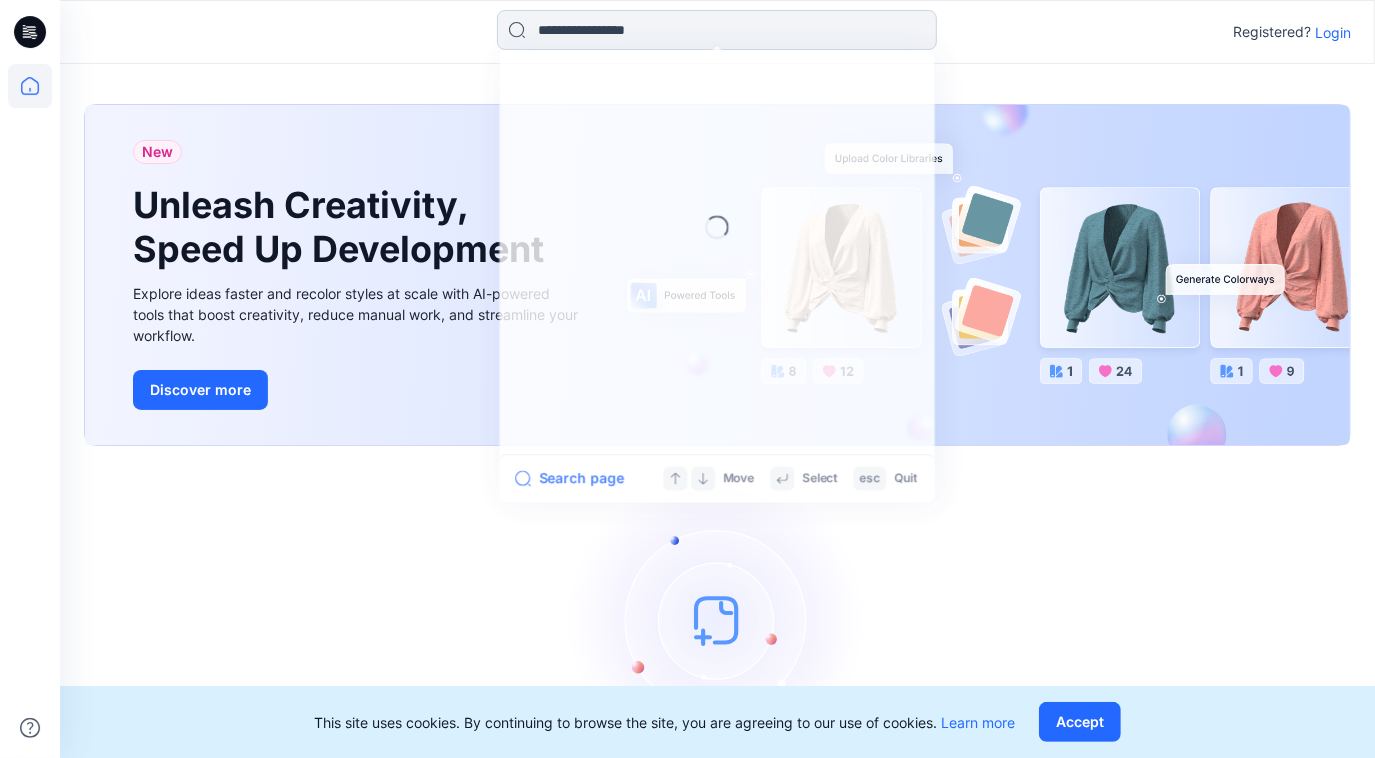 click at bounding box center [717, 30] 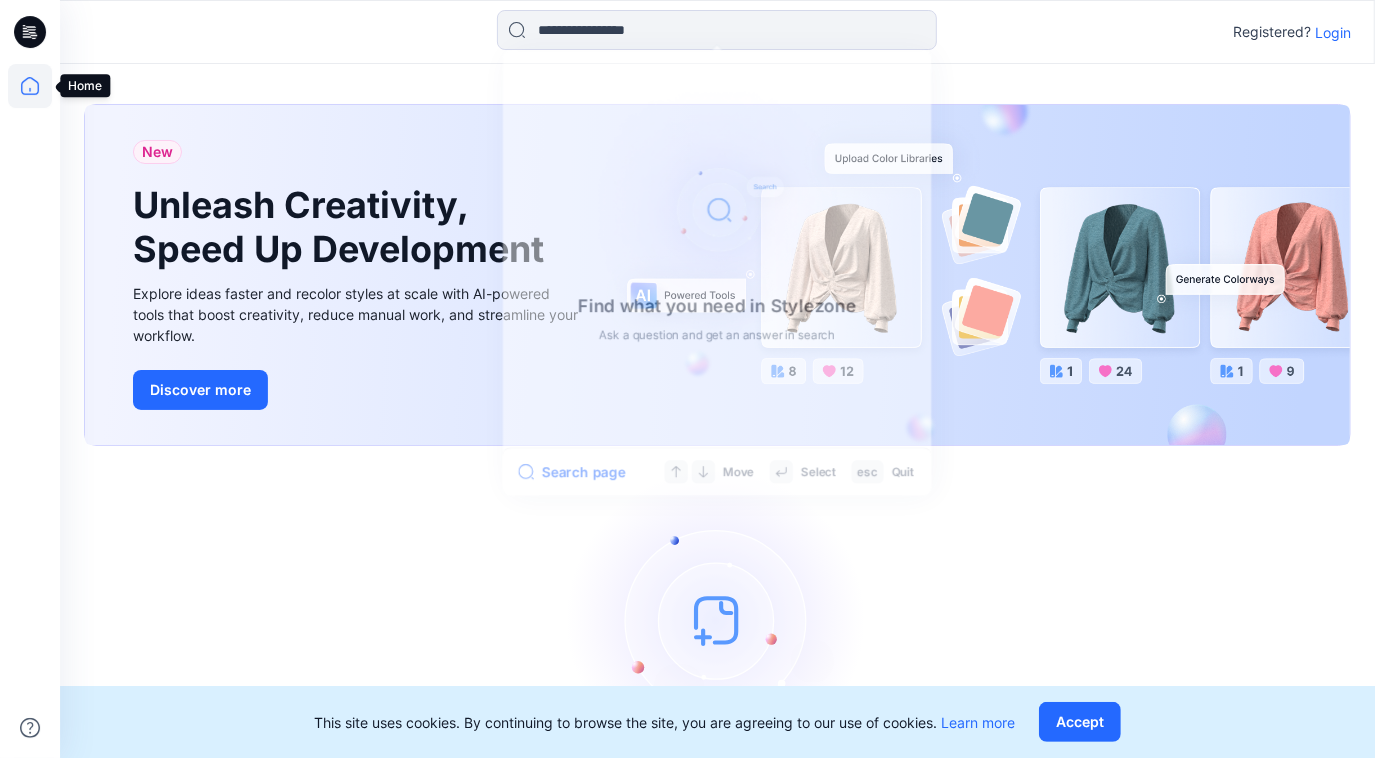 click 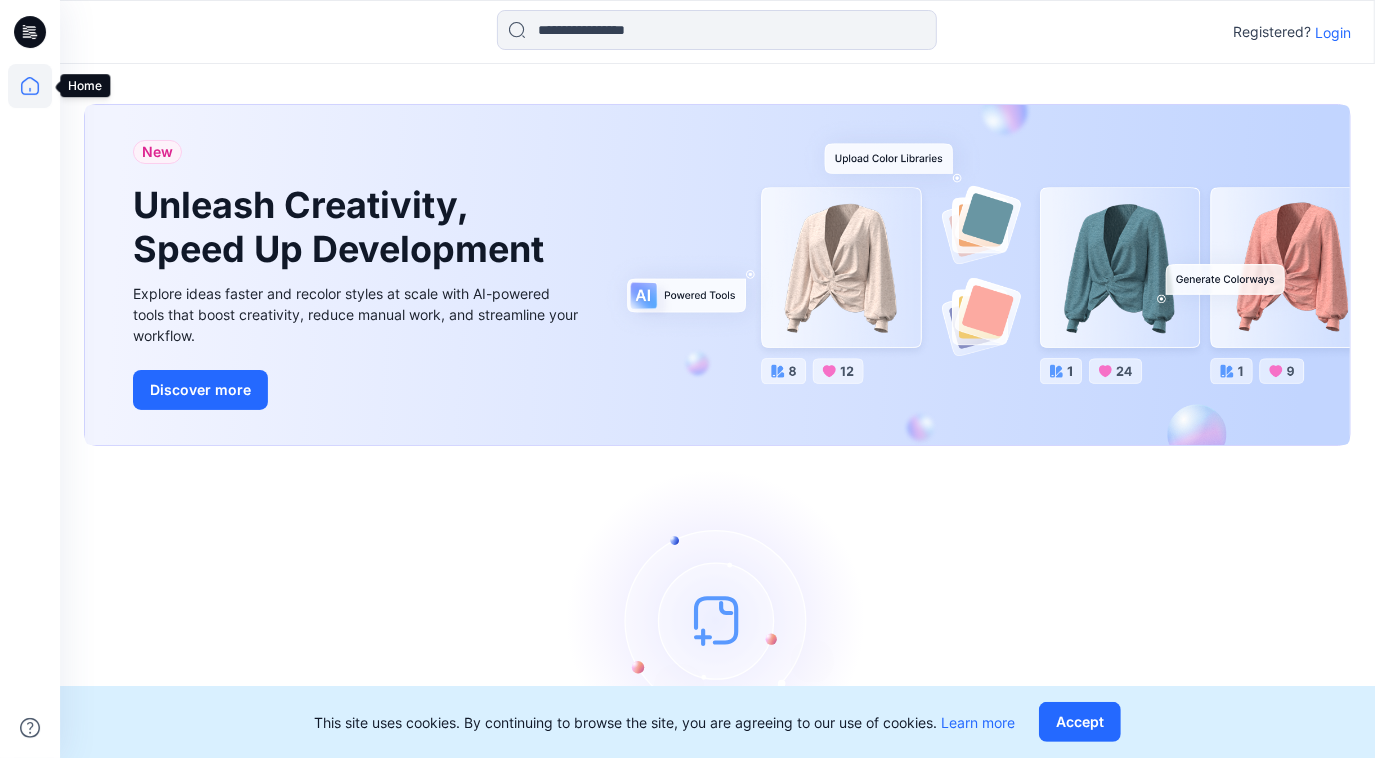 click 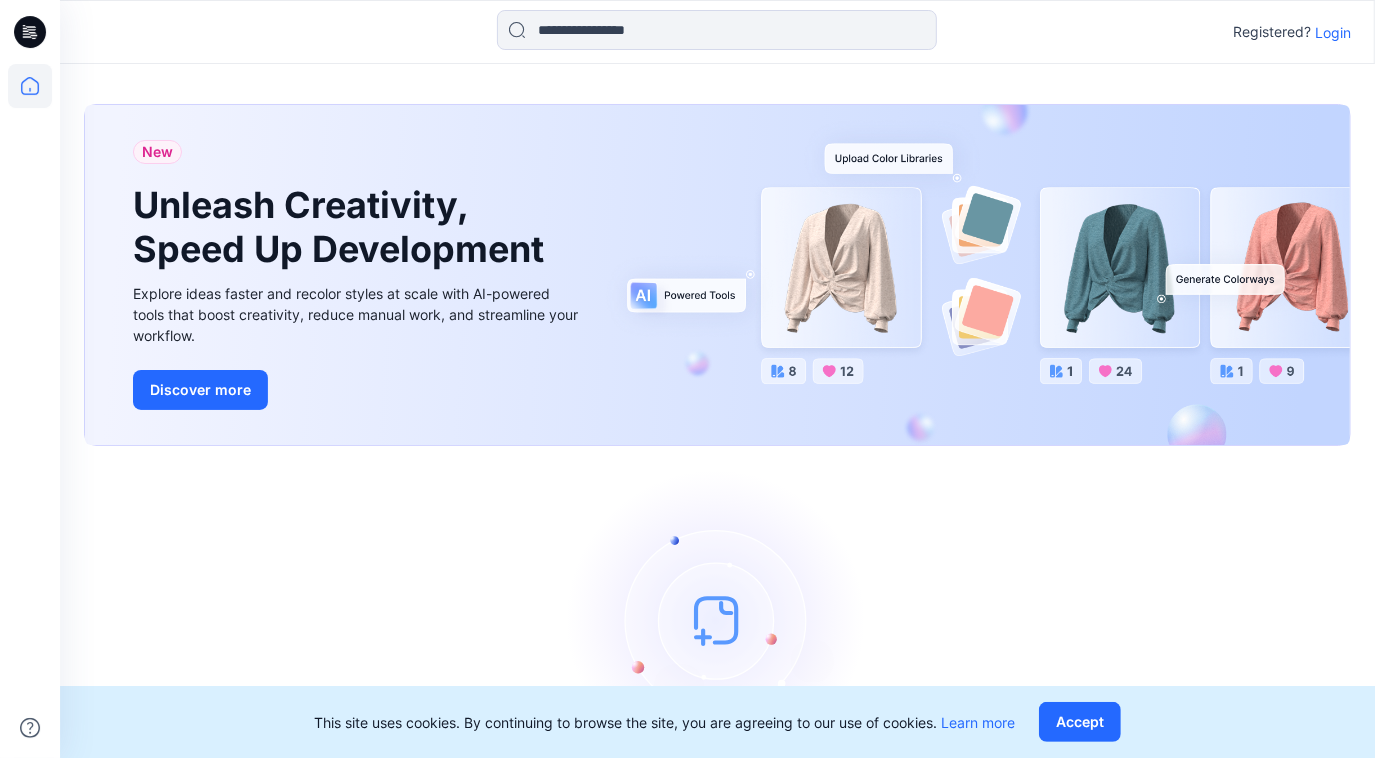 click on "Login" at bounding box center (1333, 32) 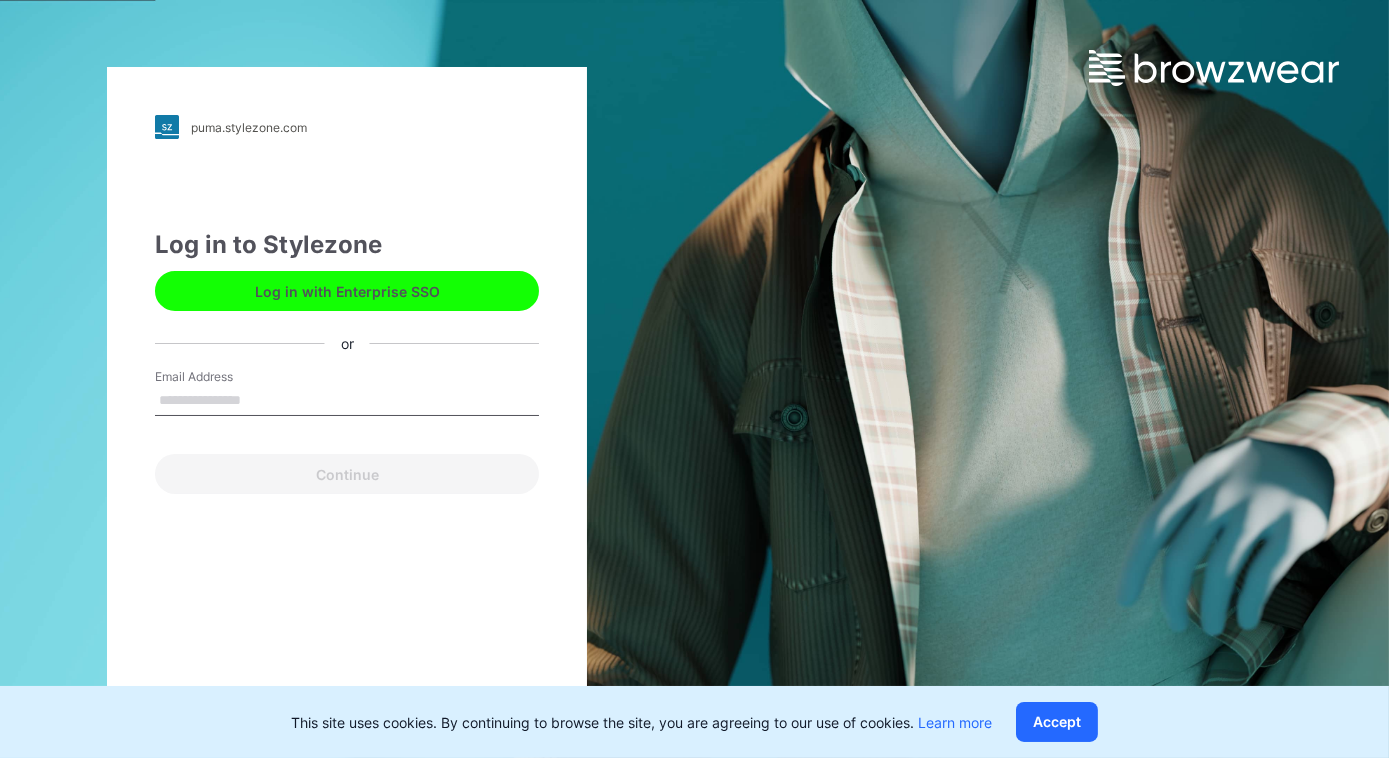 click on "Email Address" at bounding box center (347, 401) 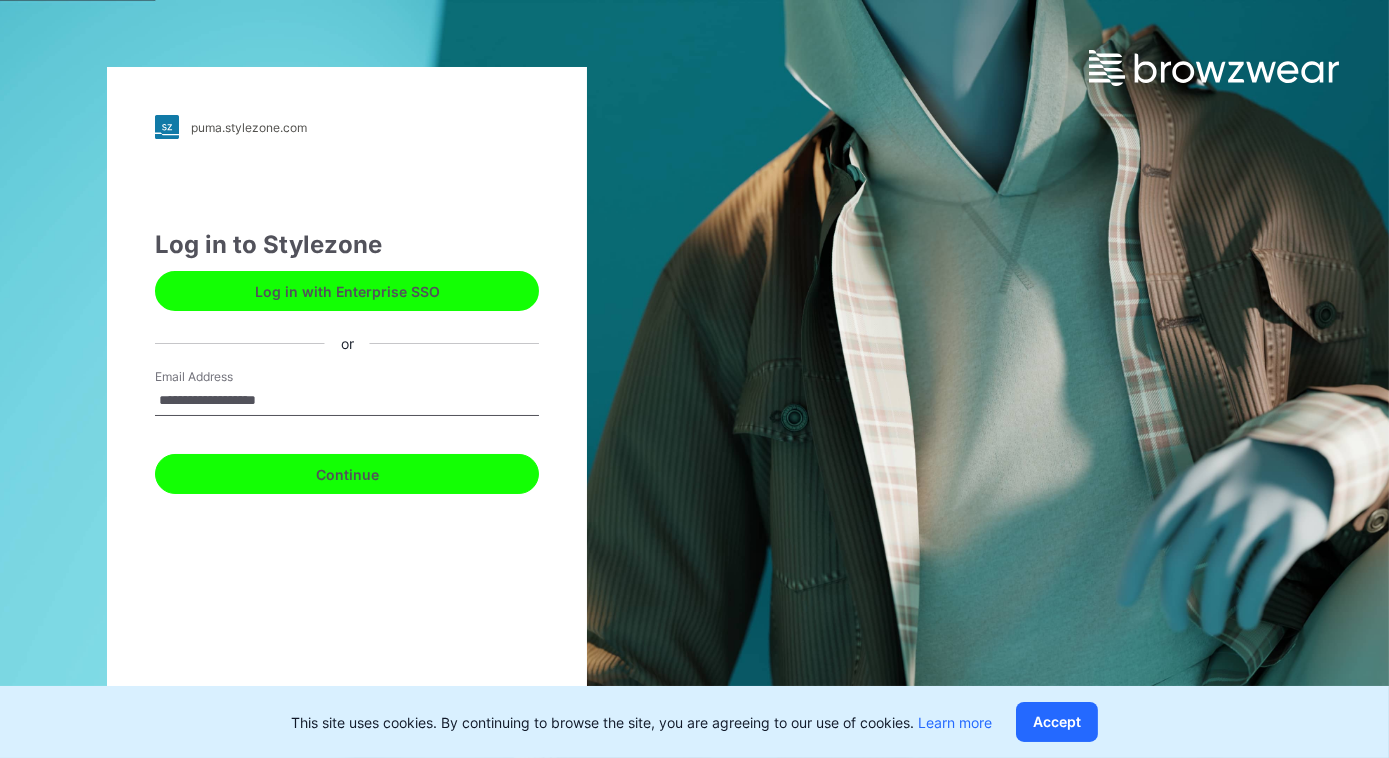 click on "Continue" at bounding box center [347, 474] 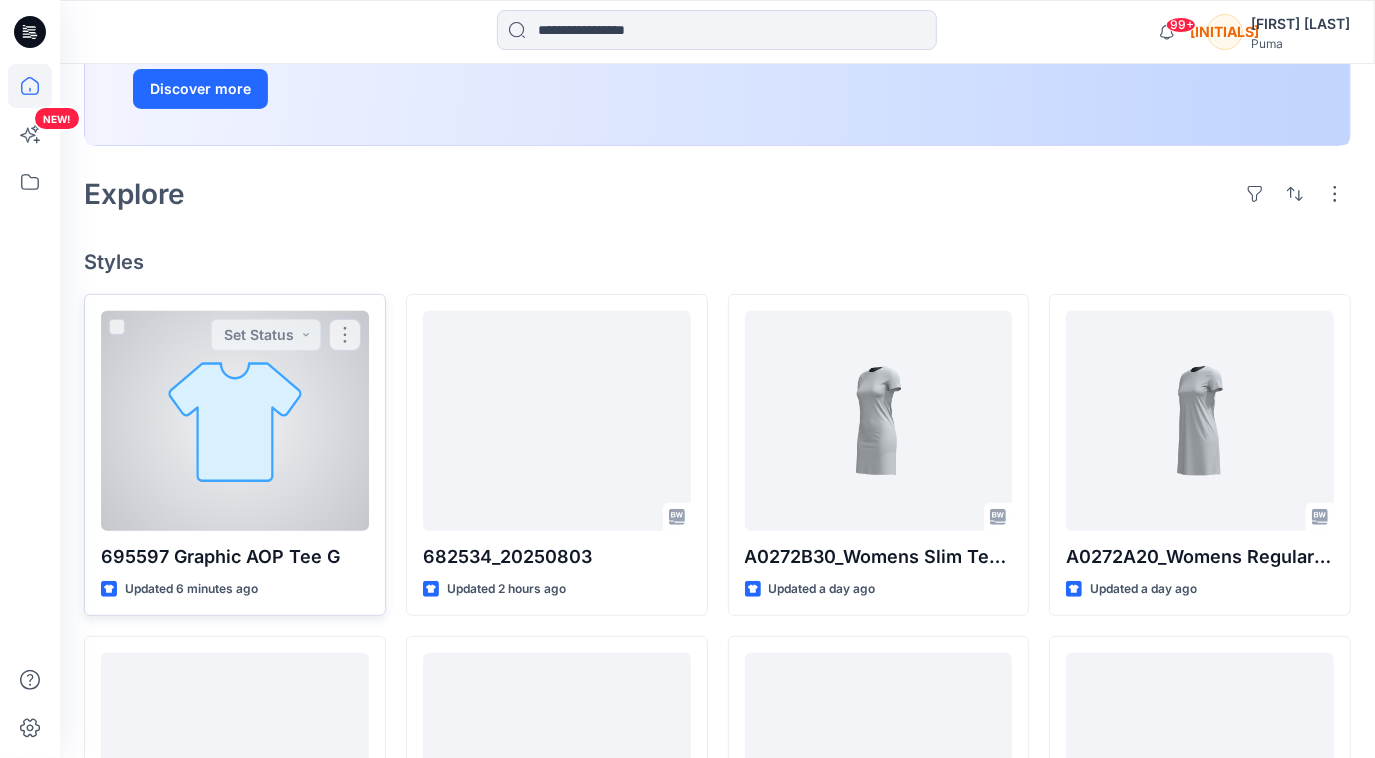 scroll, scrollTop: 0, scrollLeft: 0, axis: both 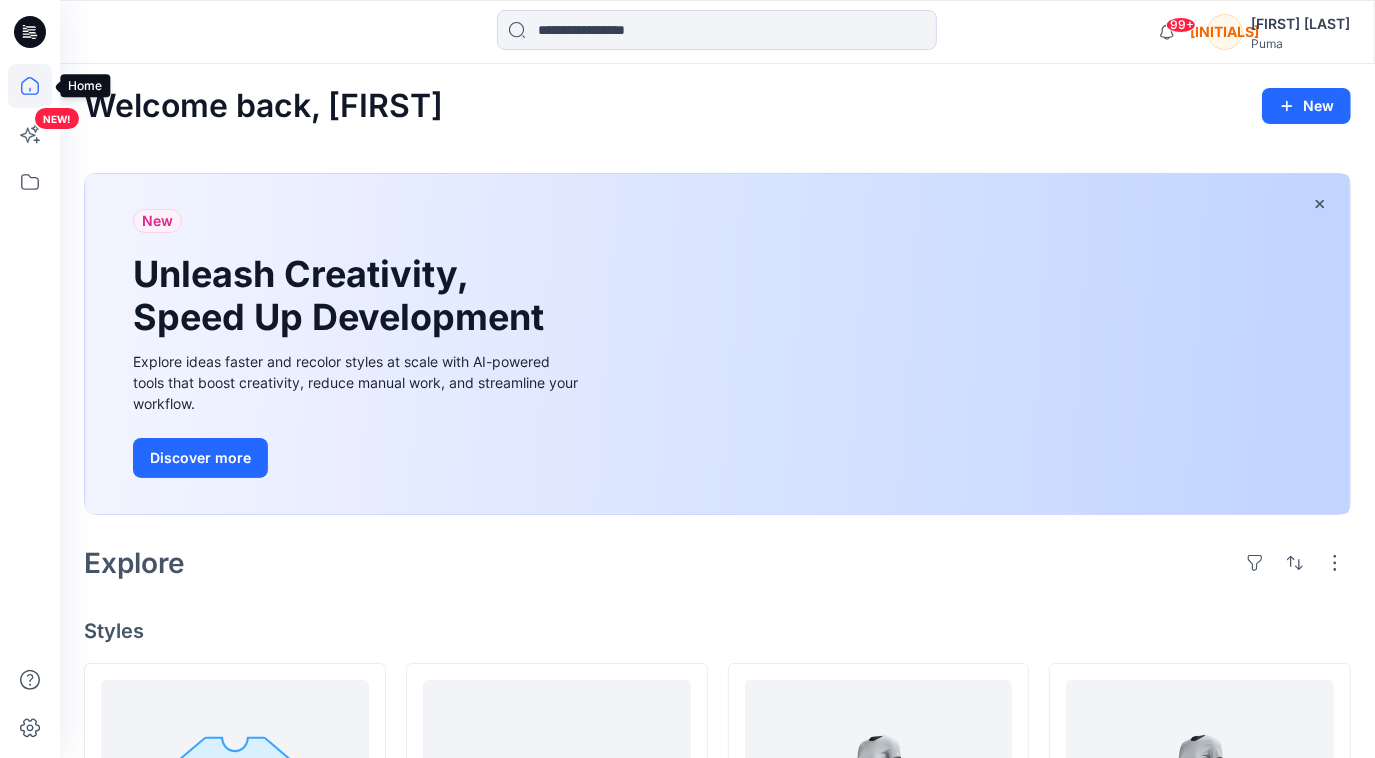 click 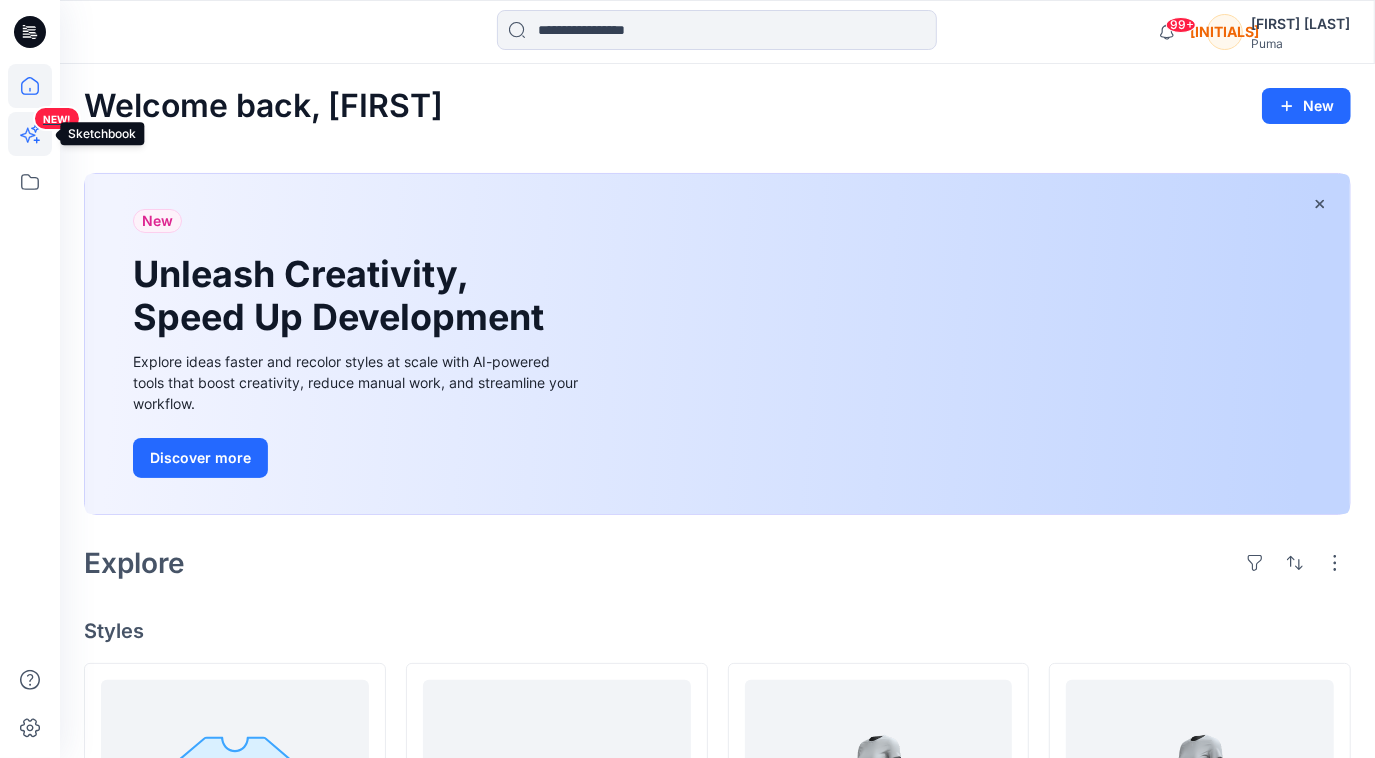 click on "NEW!" at bounding box center [32, 168] 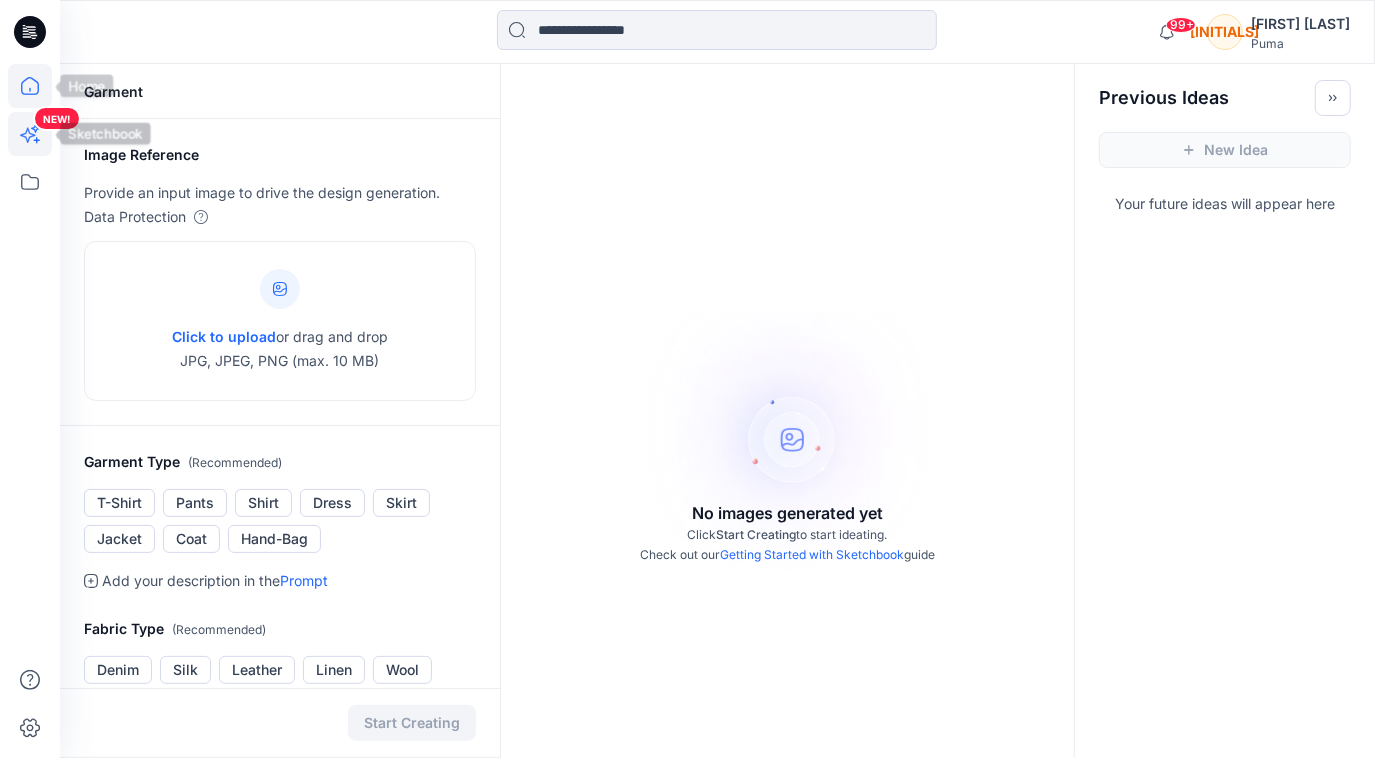 click 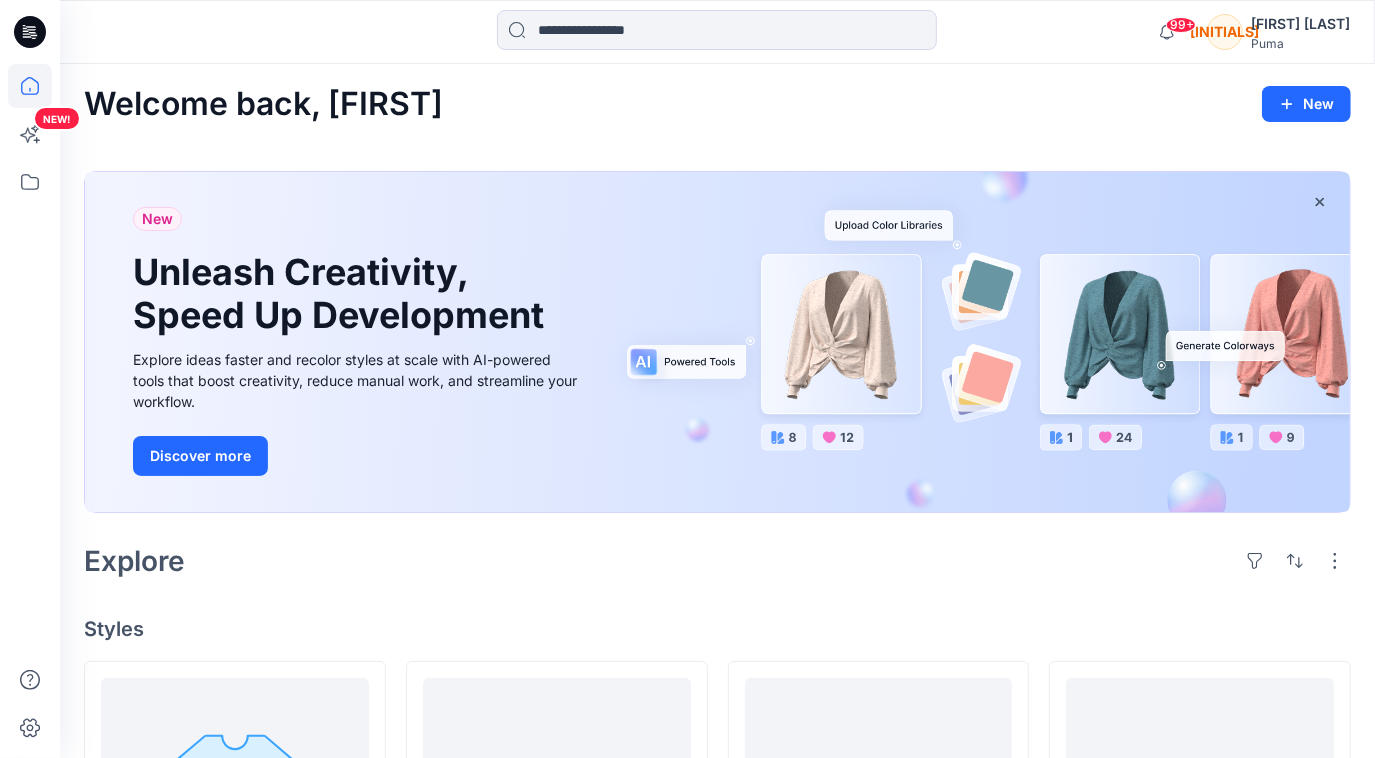 scroll, scrollTop: 0, scrollLeft: 0, axis: both 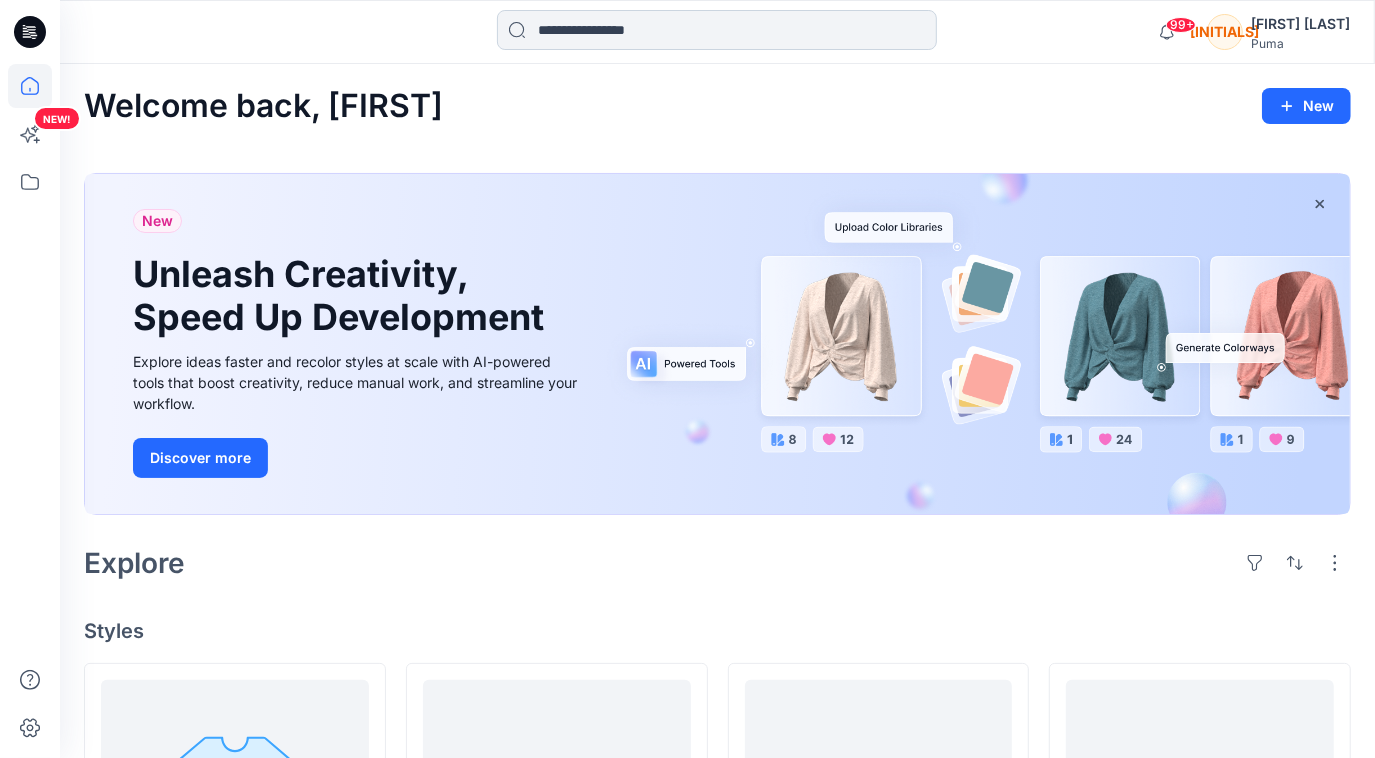 click at bounding box center (717, 30) 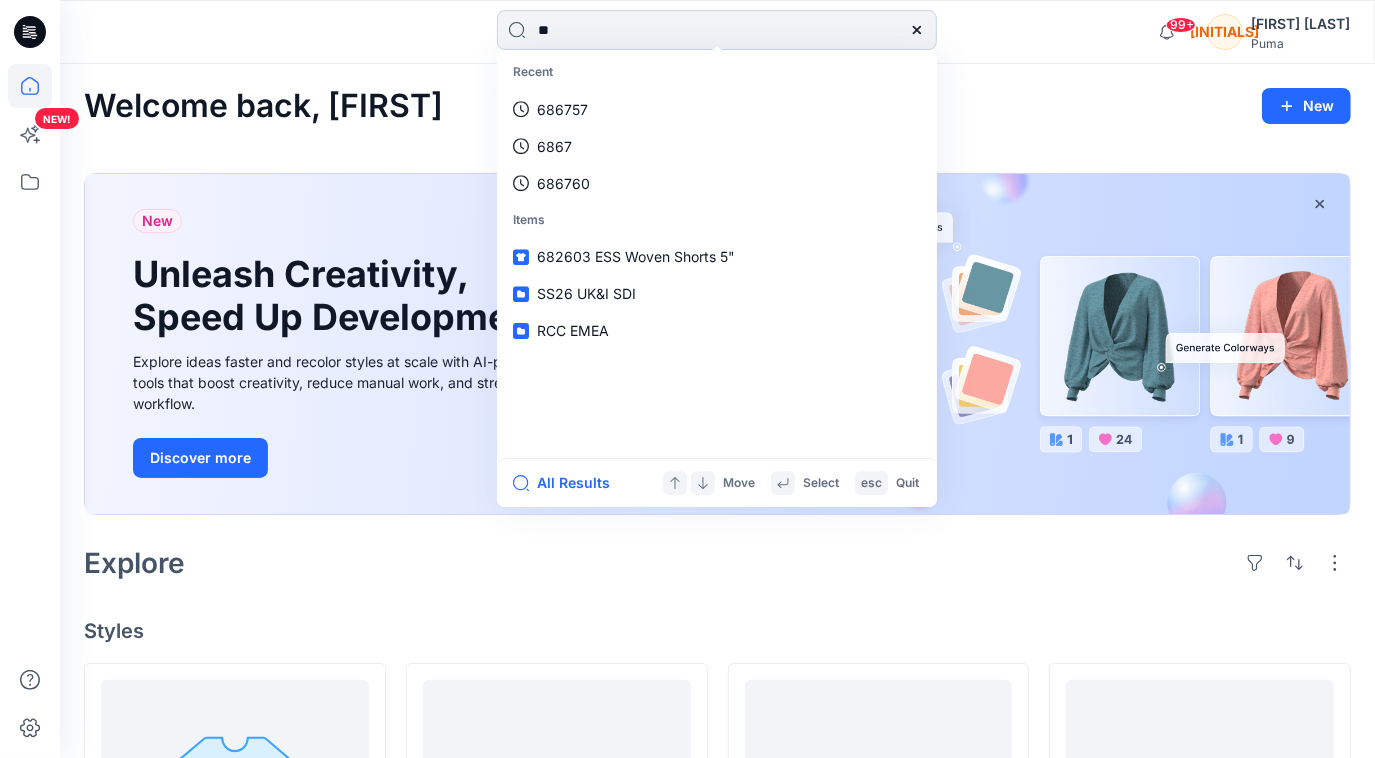 type on "***" 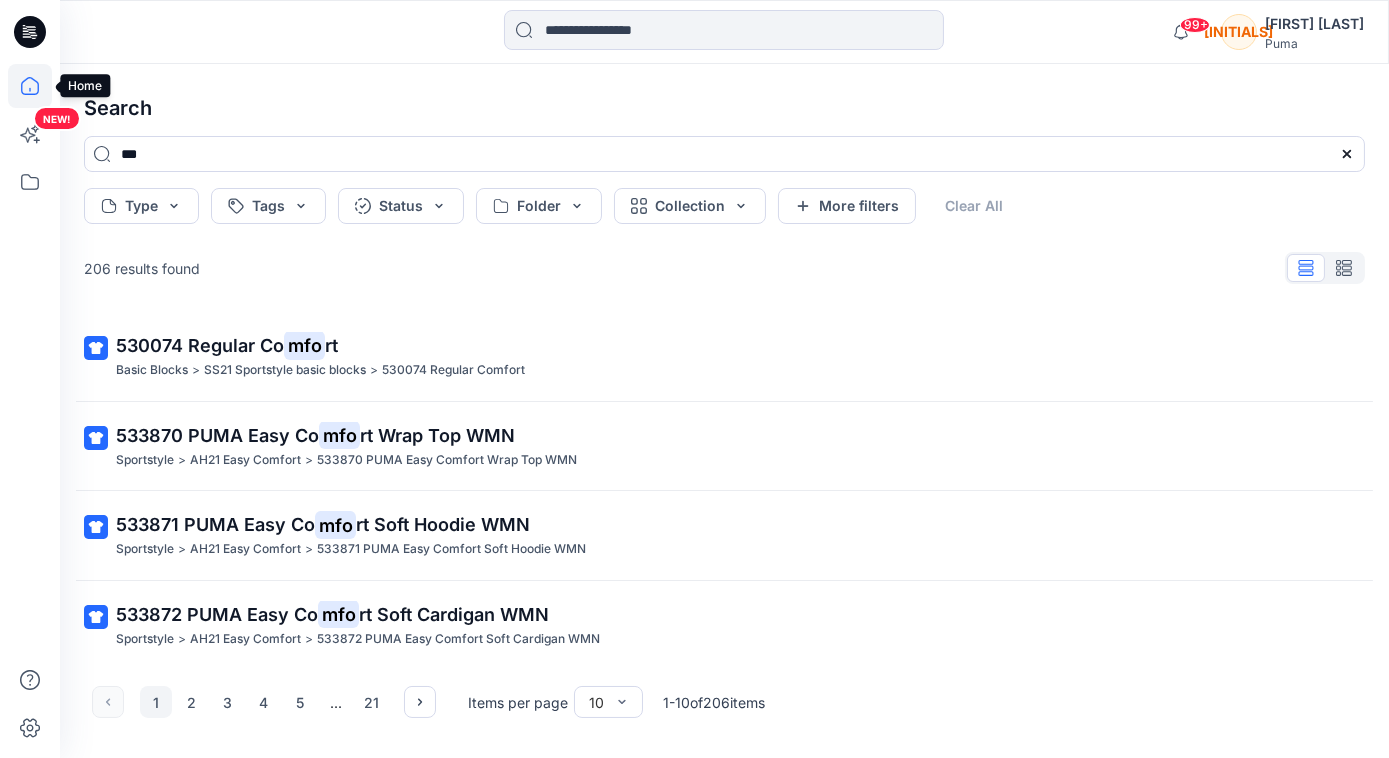 click 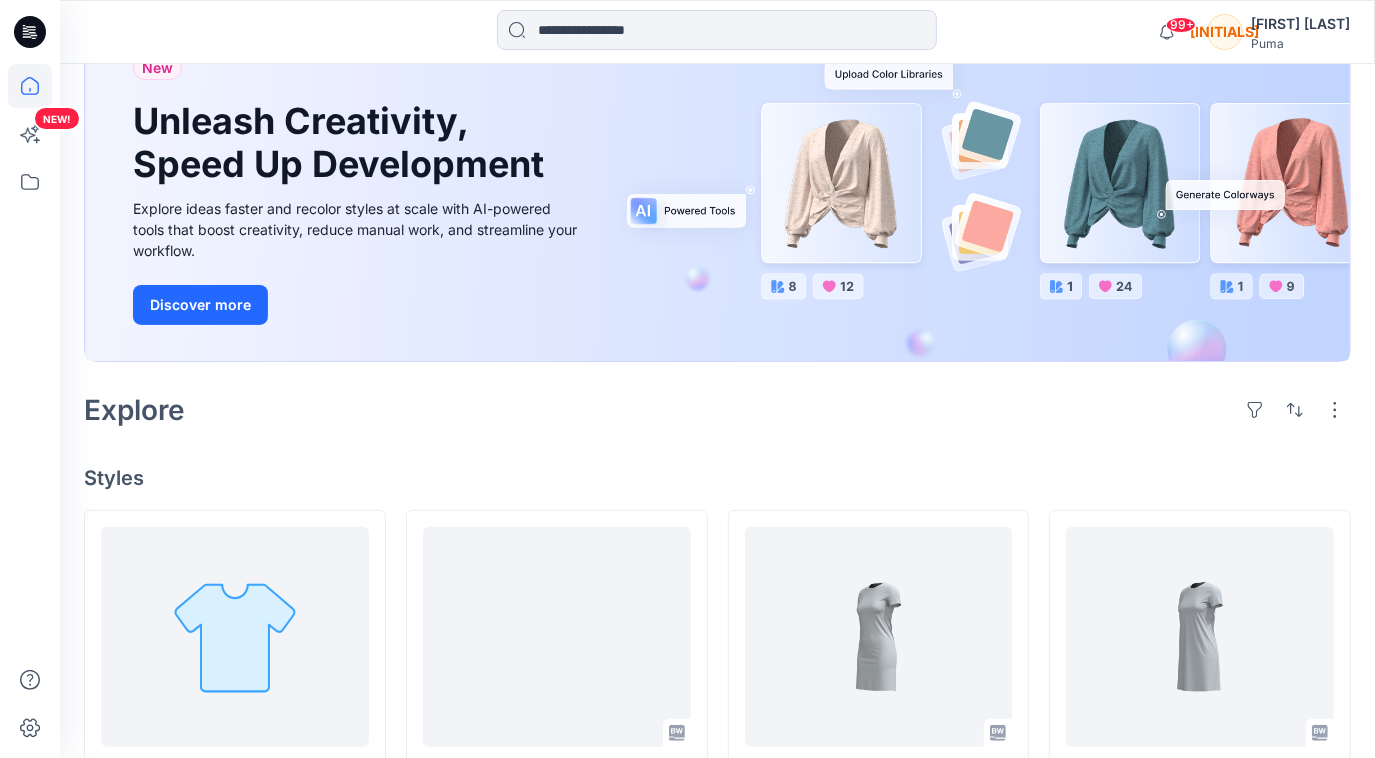 scroll, scrollTop: 90, scrollLeft: 0, axis: vertical 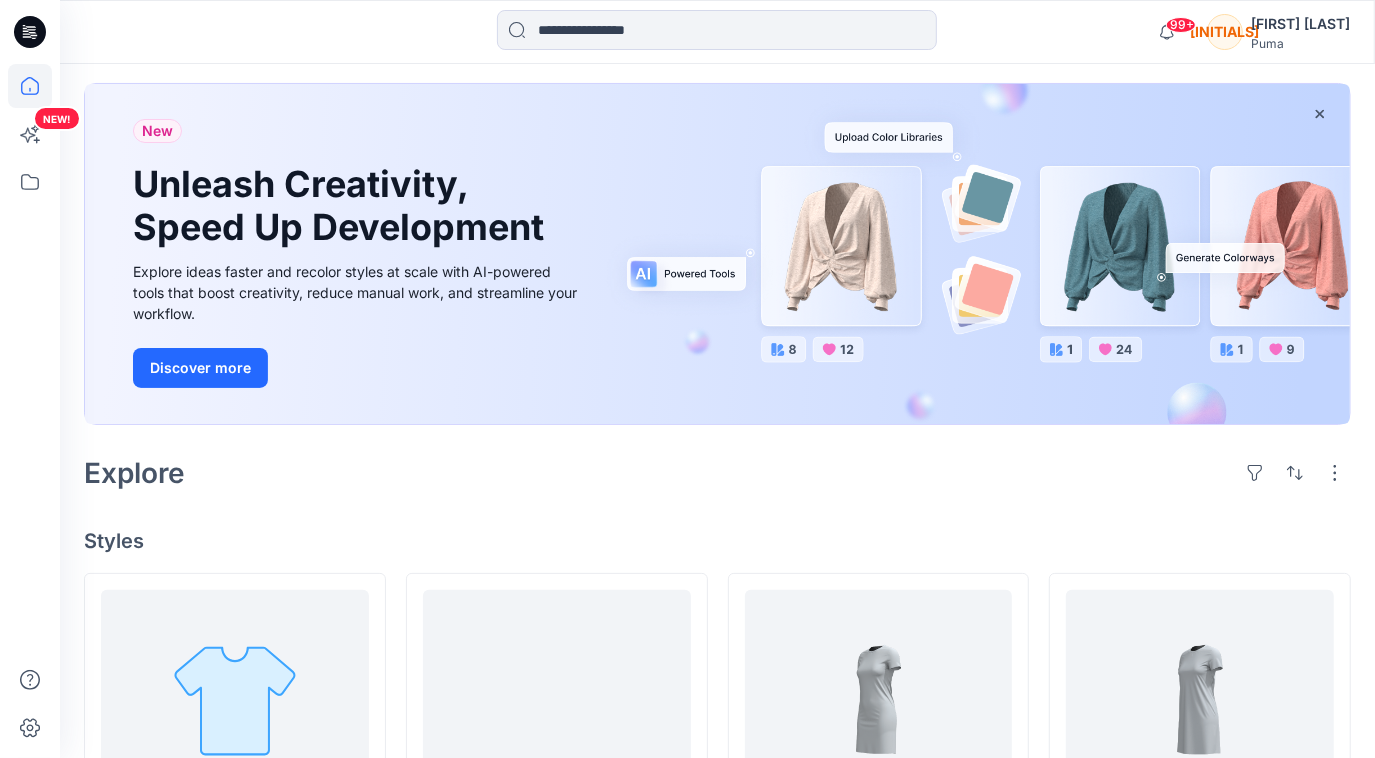 click at bounding box center (30, 32) 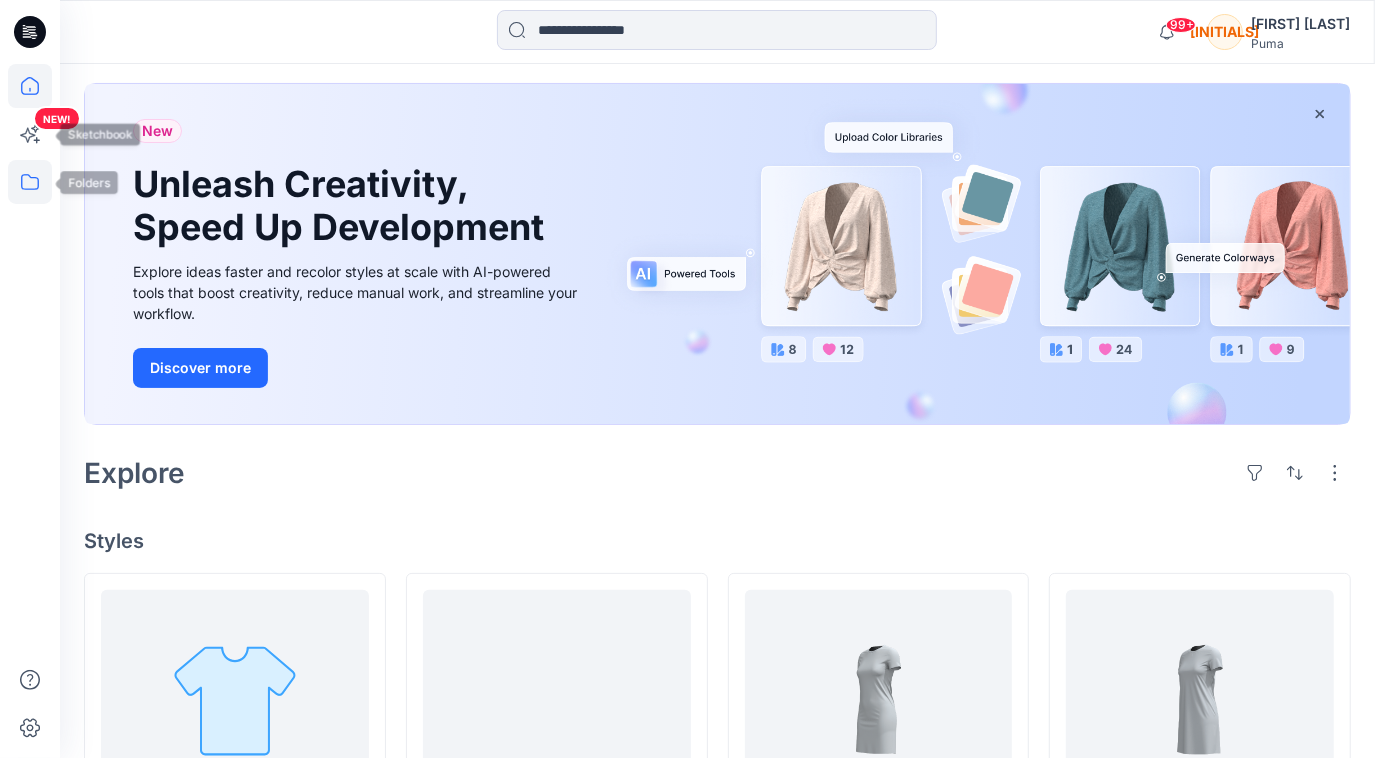 click 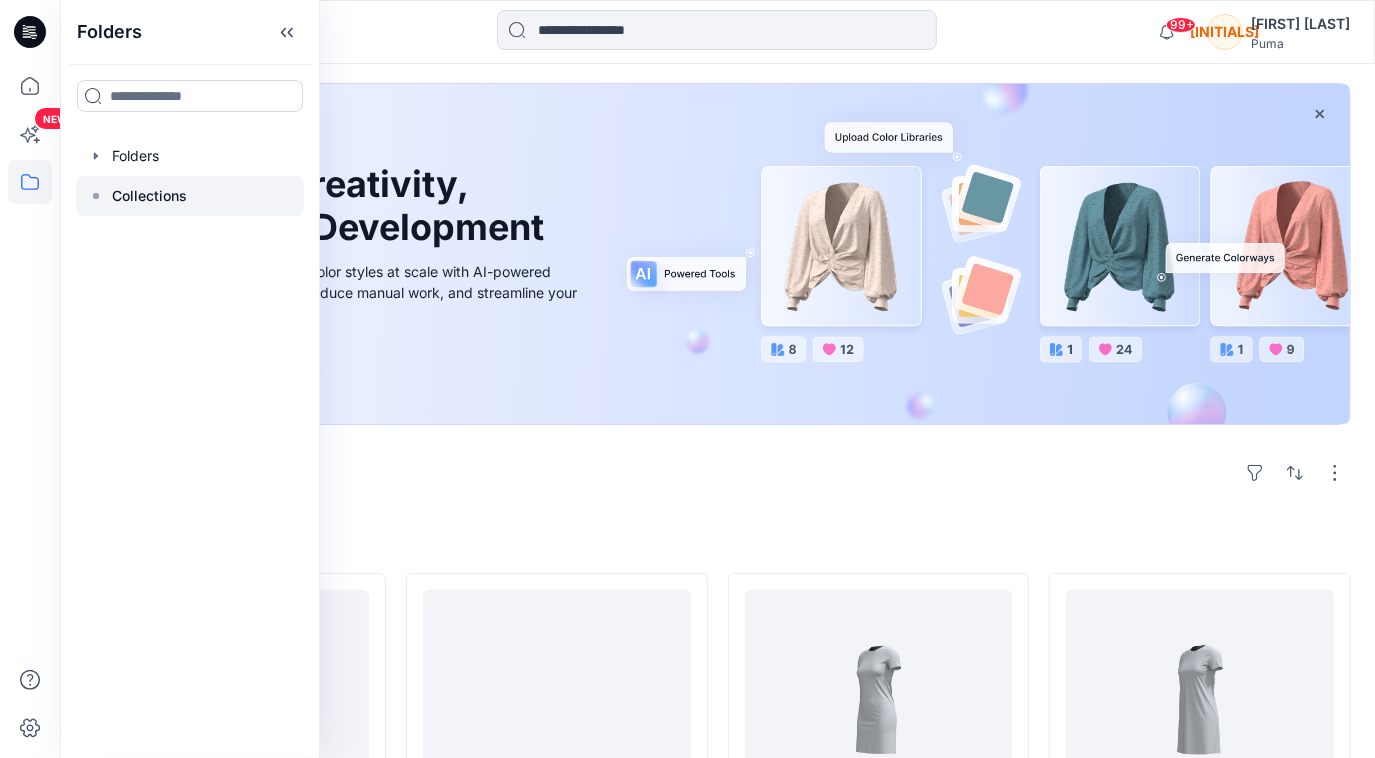 click 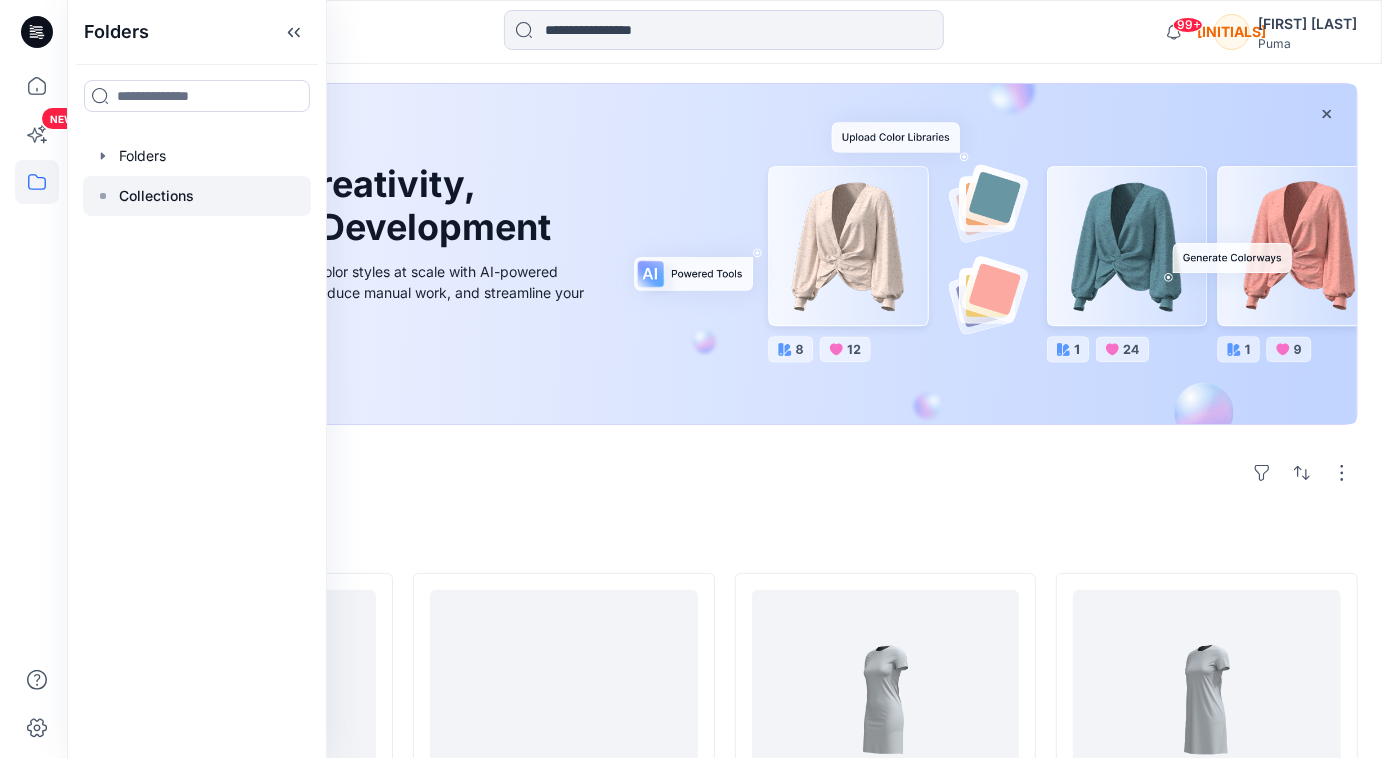scroll, scrollTop: 0, scrollLeft: 0, axis: both 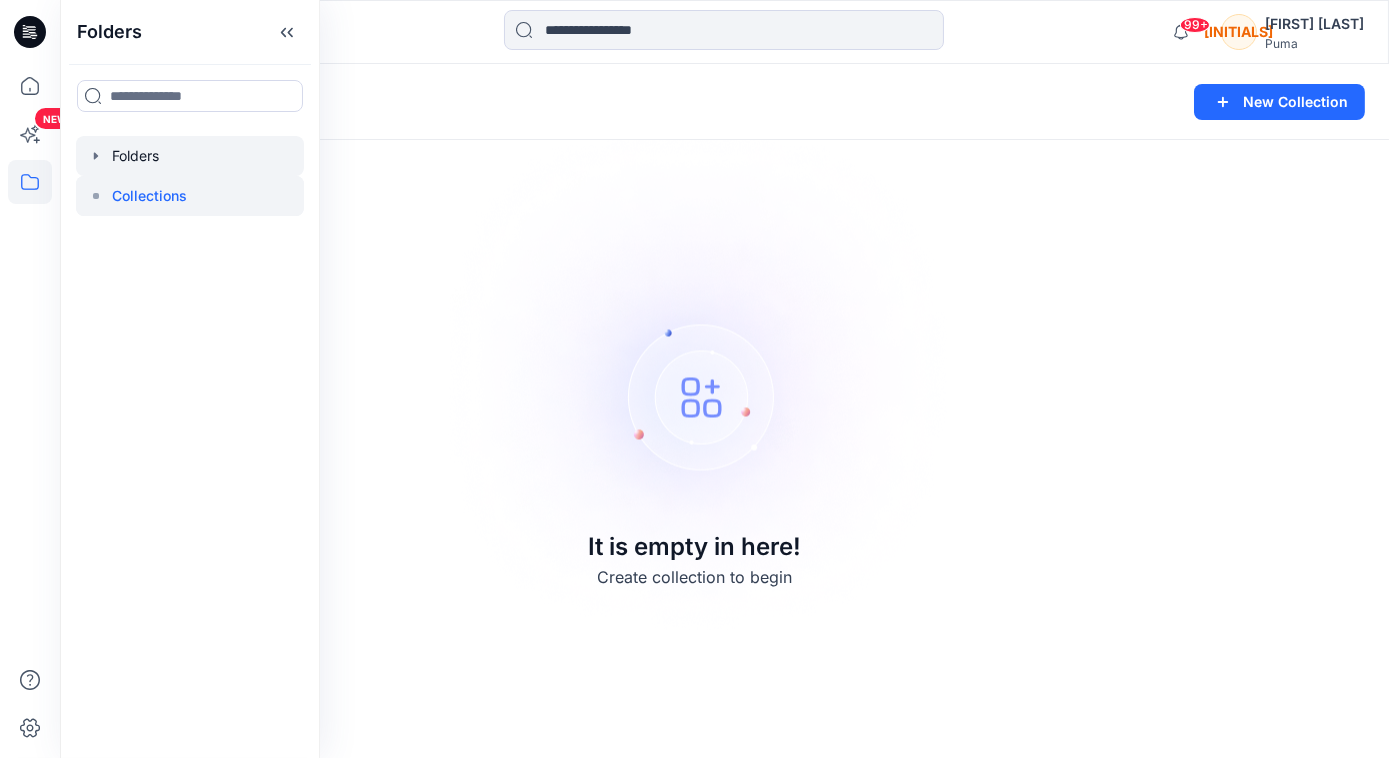 click 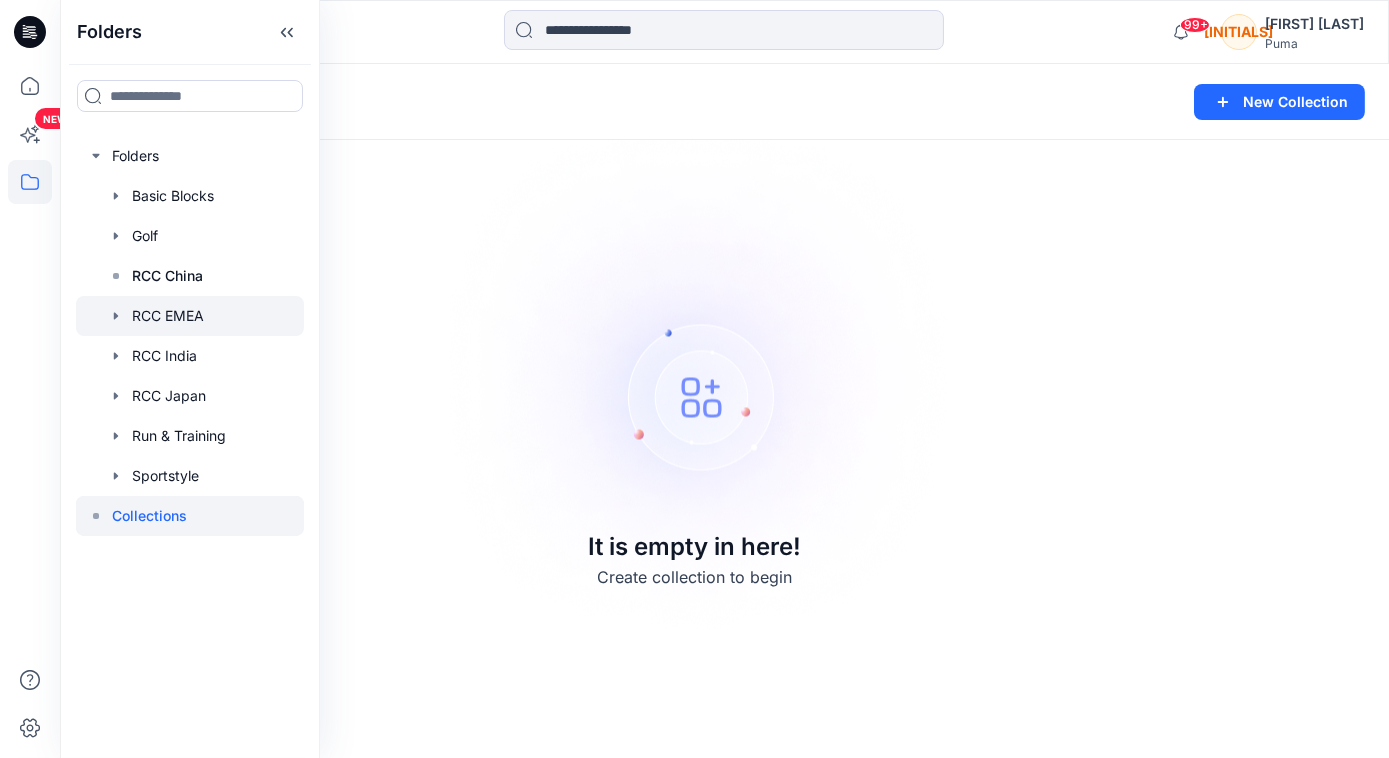 click 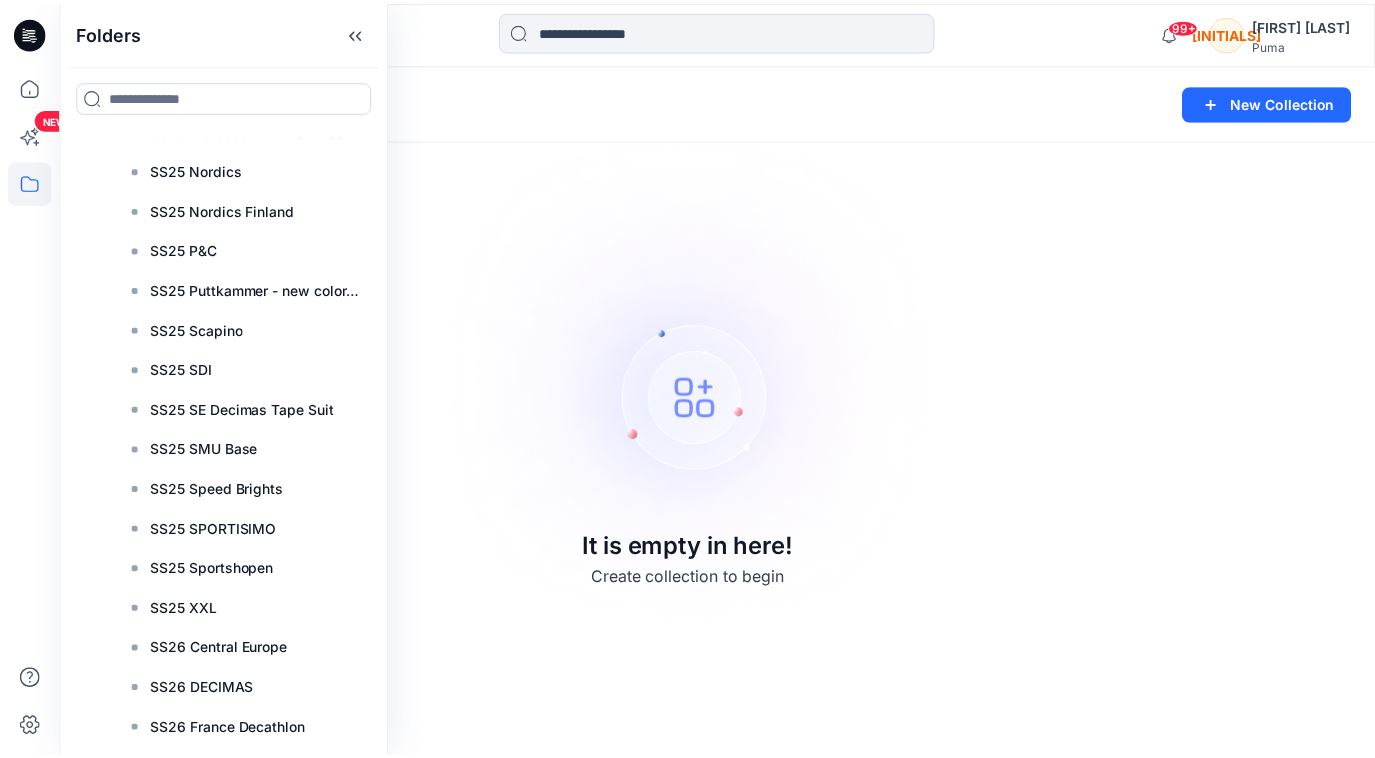 scroll, scrollTop: 9892, scrollLeft: 0, axis: vertical 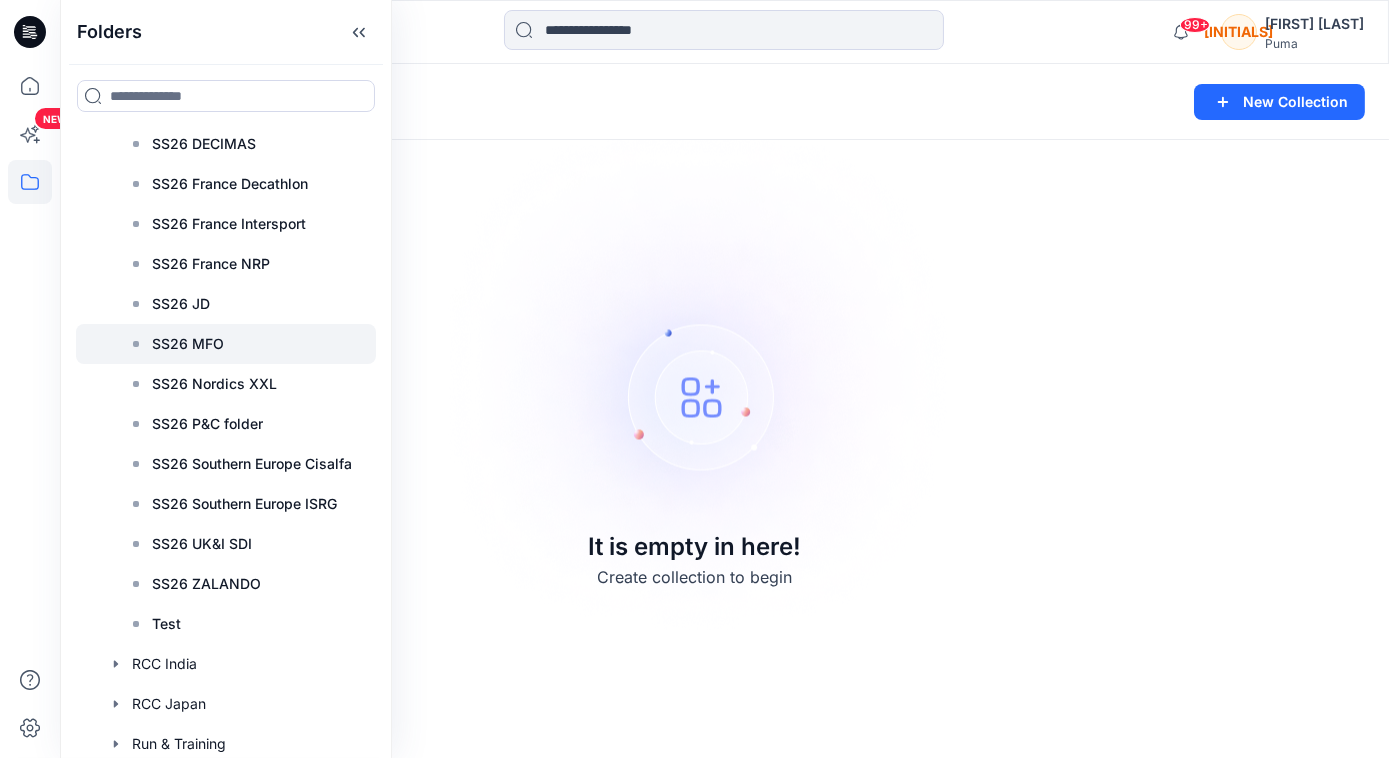 click on "SS26 MFO" at bounding box center [188, 344] 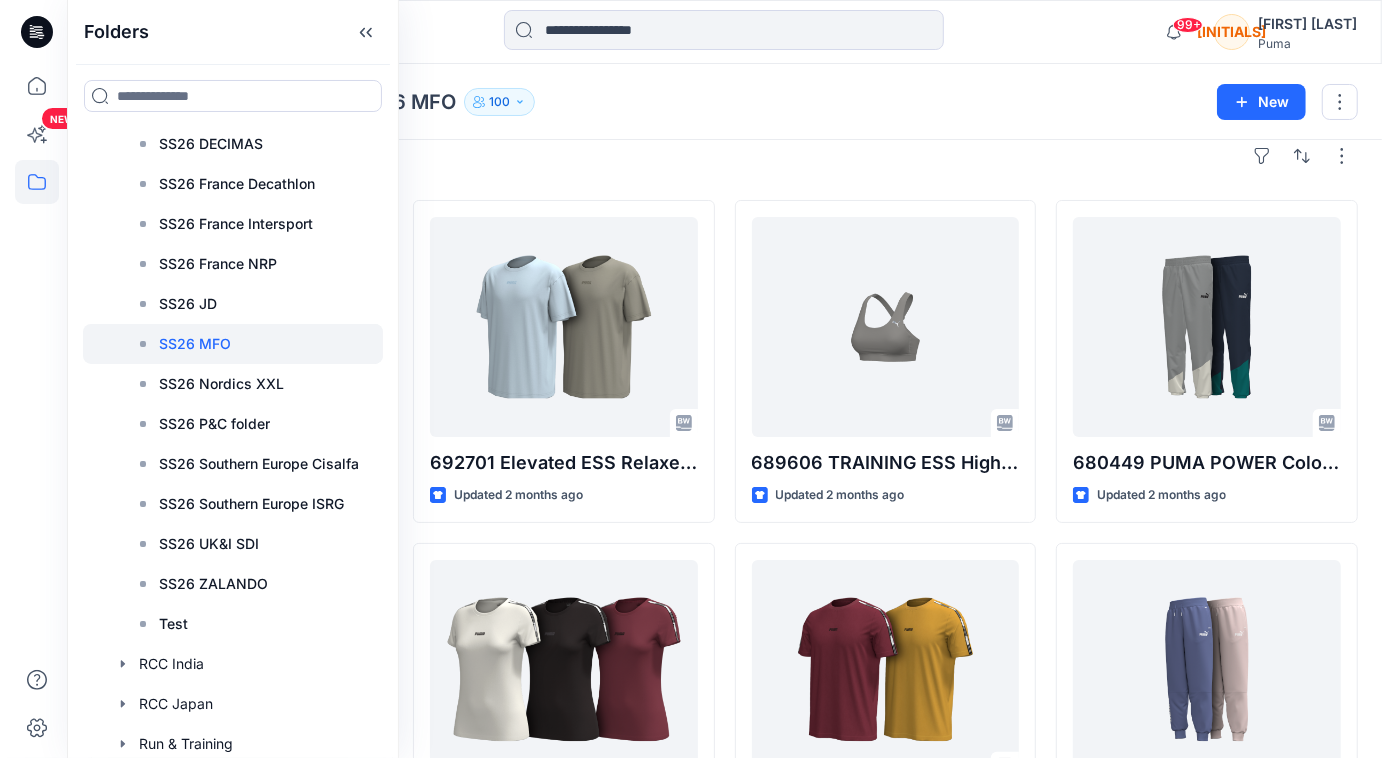 scroll, scrollTop: 0, scrollLeft: 0, axis: both 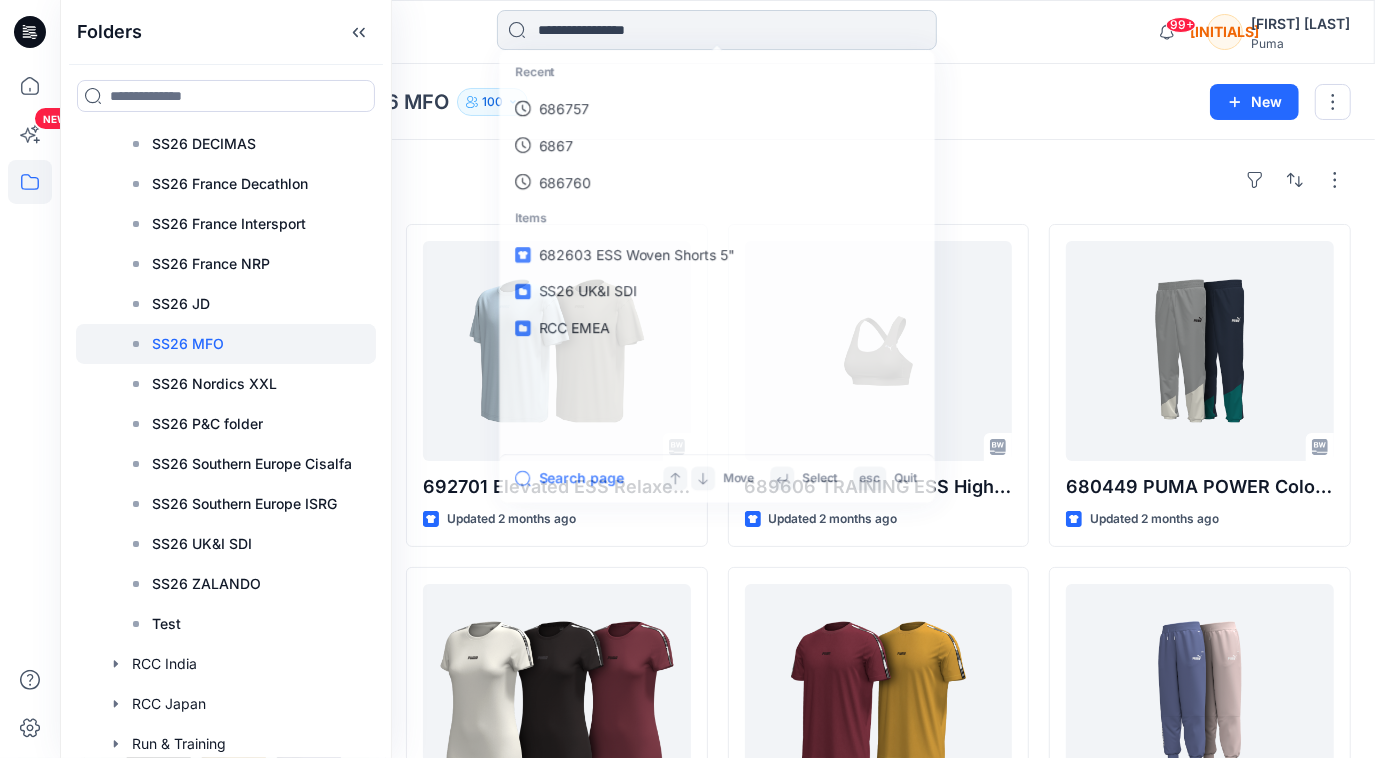 click at bounding box center [717, 30] 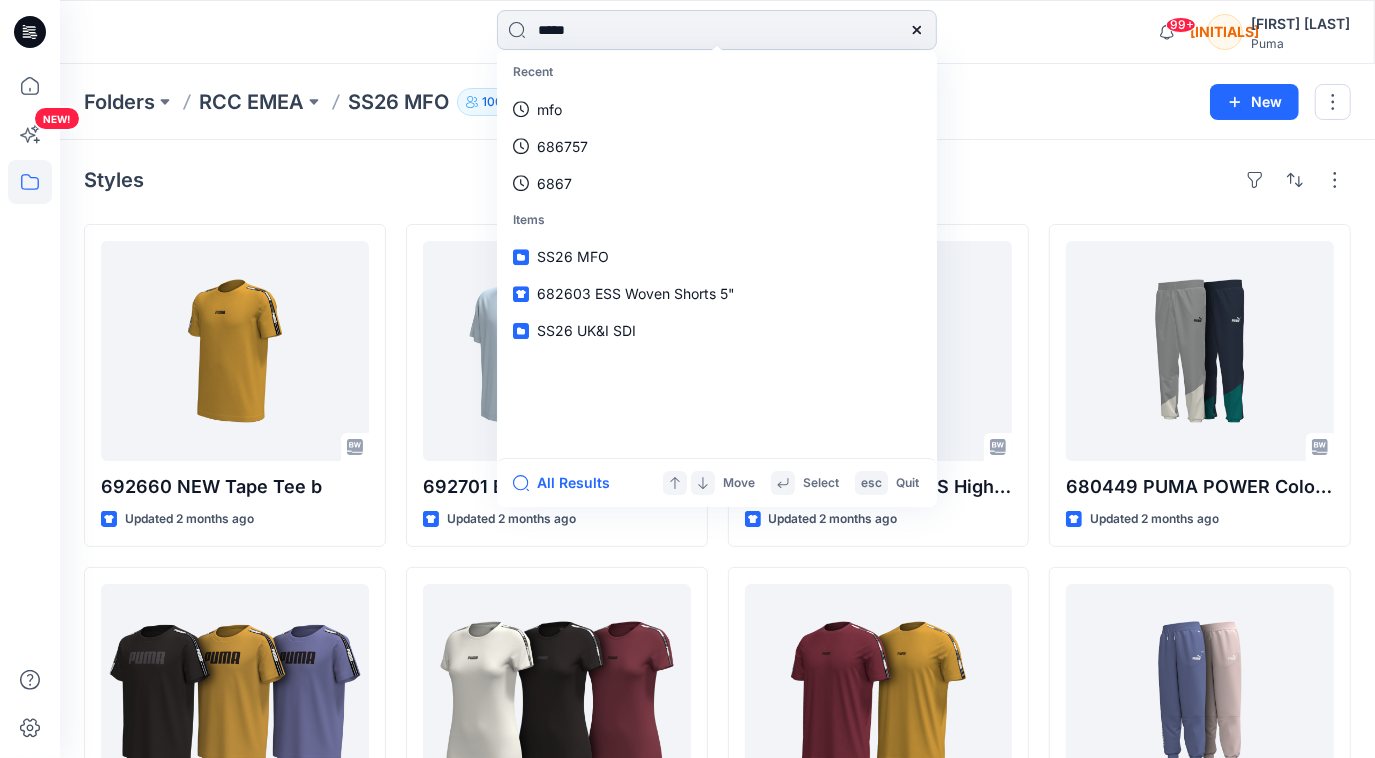 type on "******" 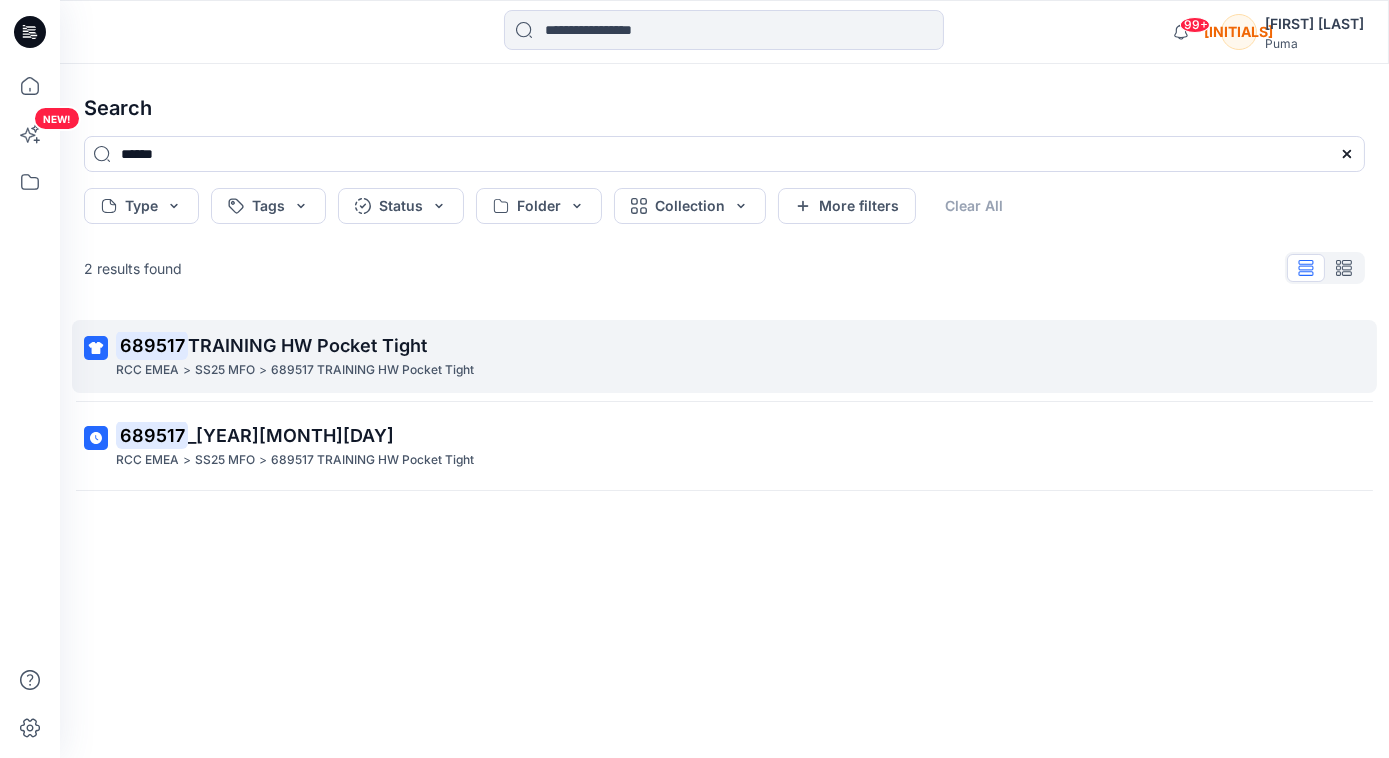 click on "TRAINING HW Pocket Tight" at bounding box center (307, 345) 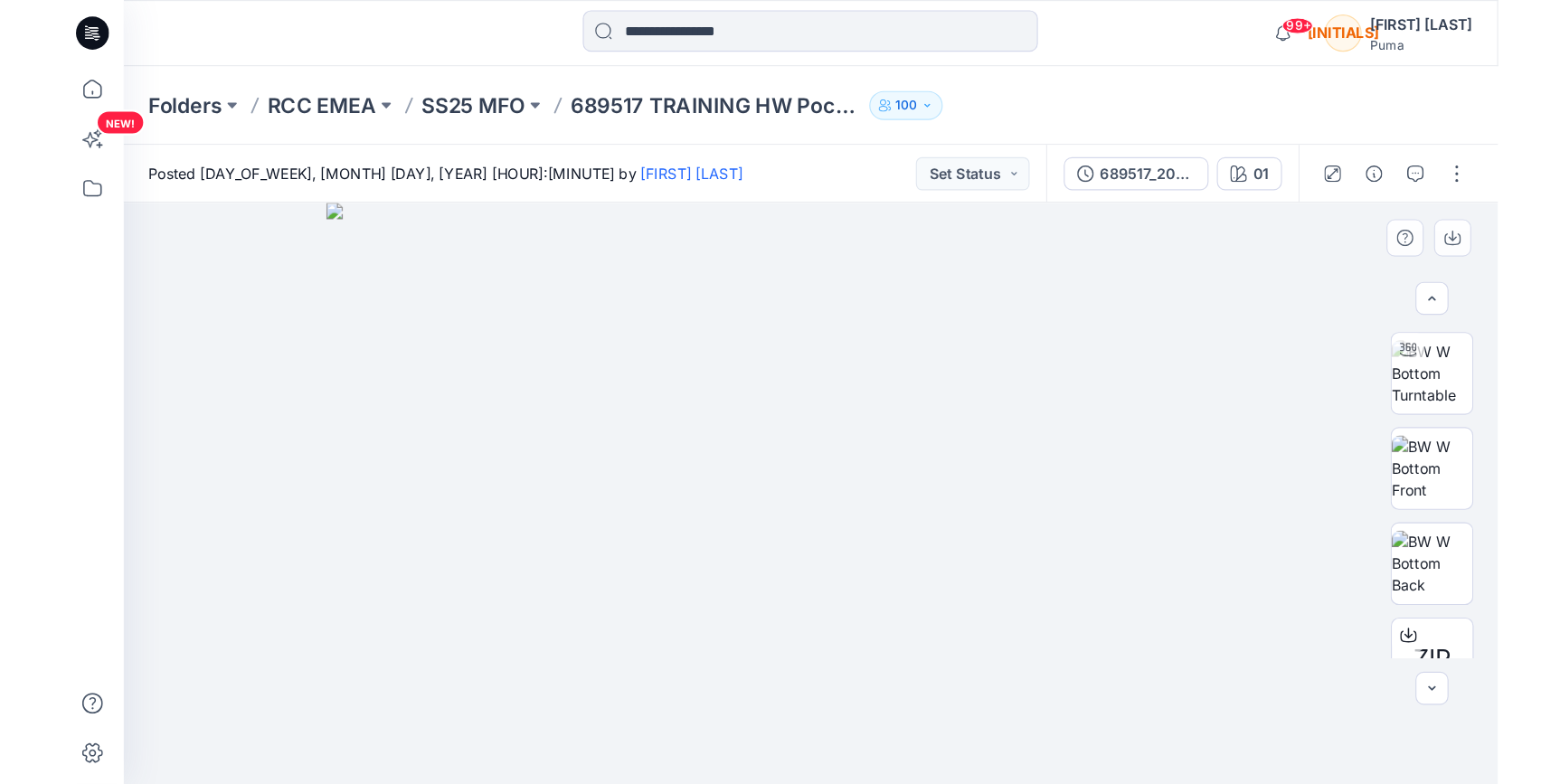 scroll, scrollTop: 0, scrollLeft: 0, axis: both 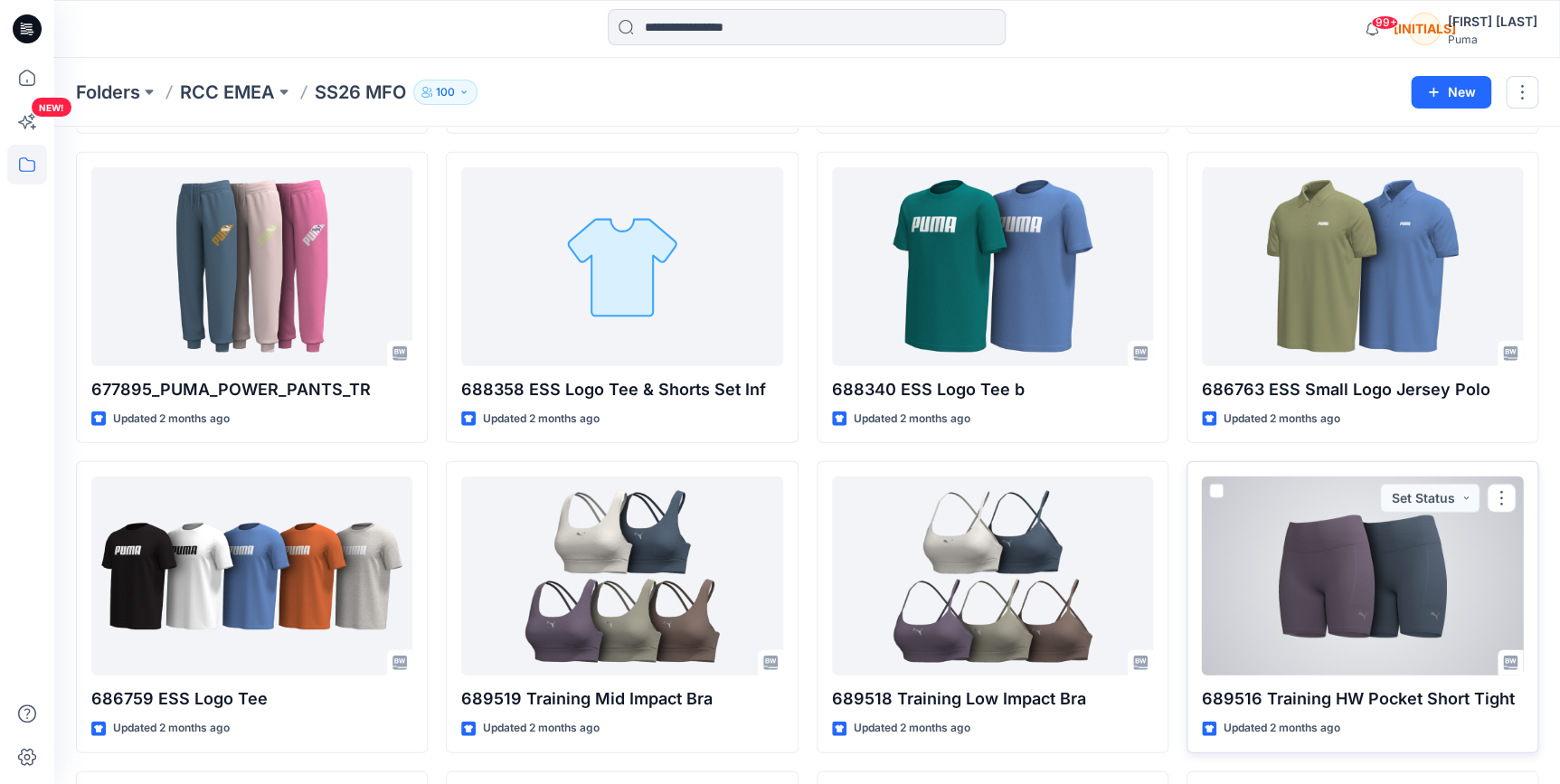 click at bounding box center (1362, 576) 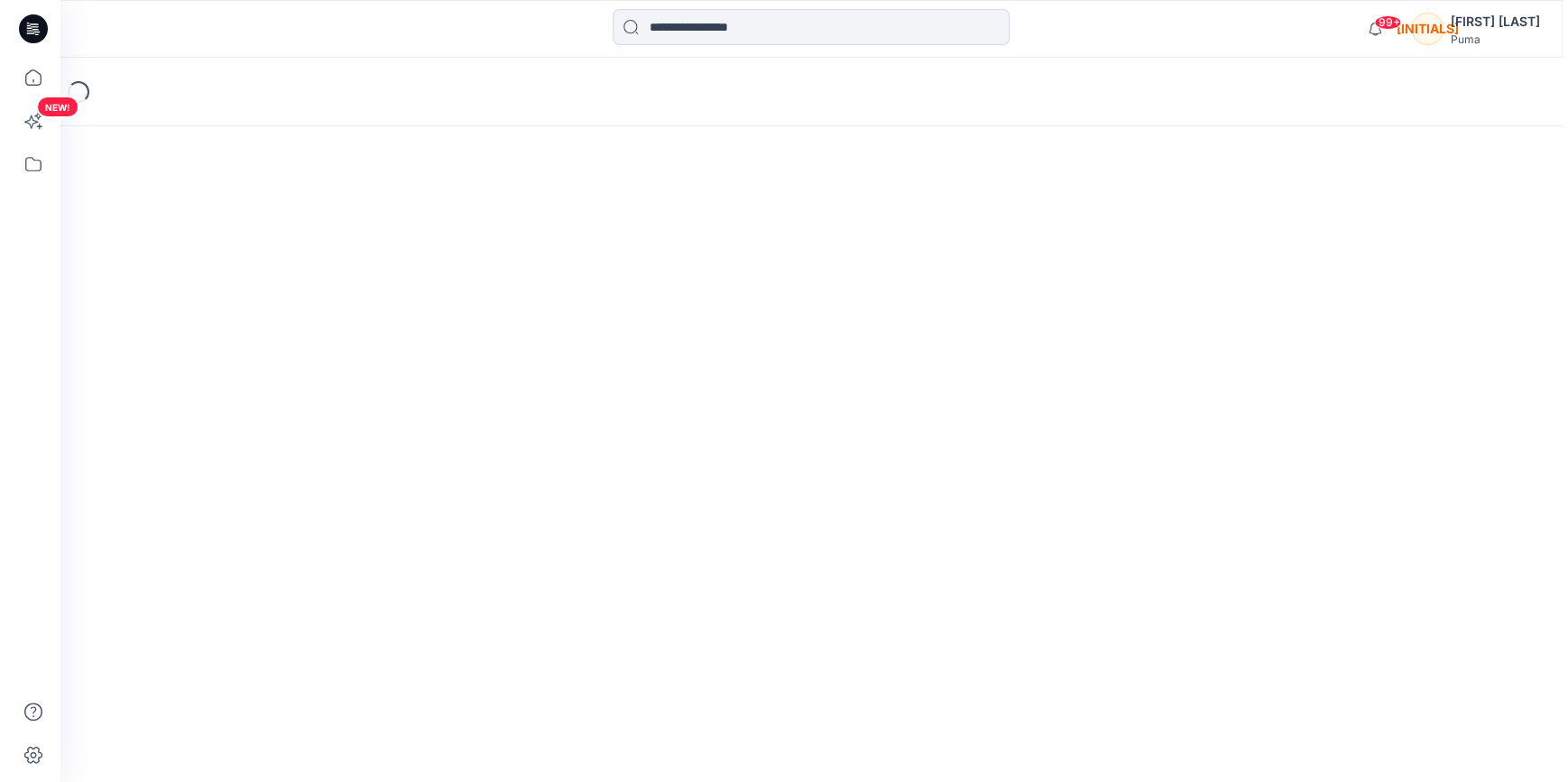 scroll, scrollTop: 0, scrollLeft: 0, axis: both 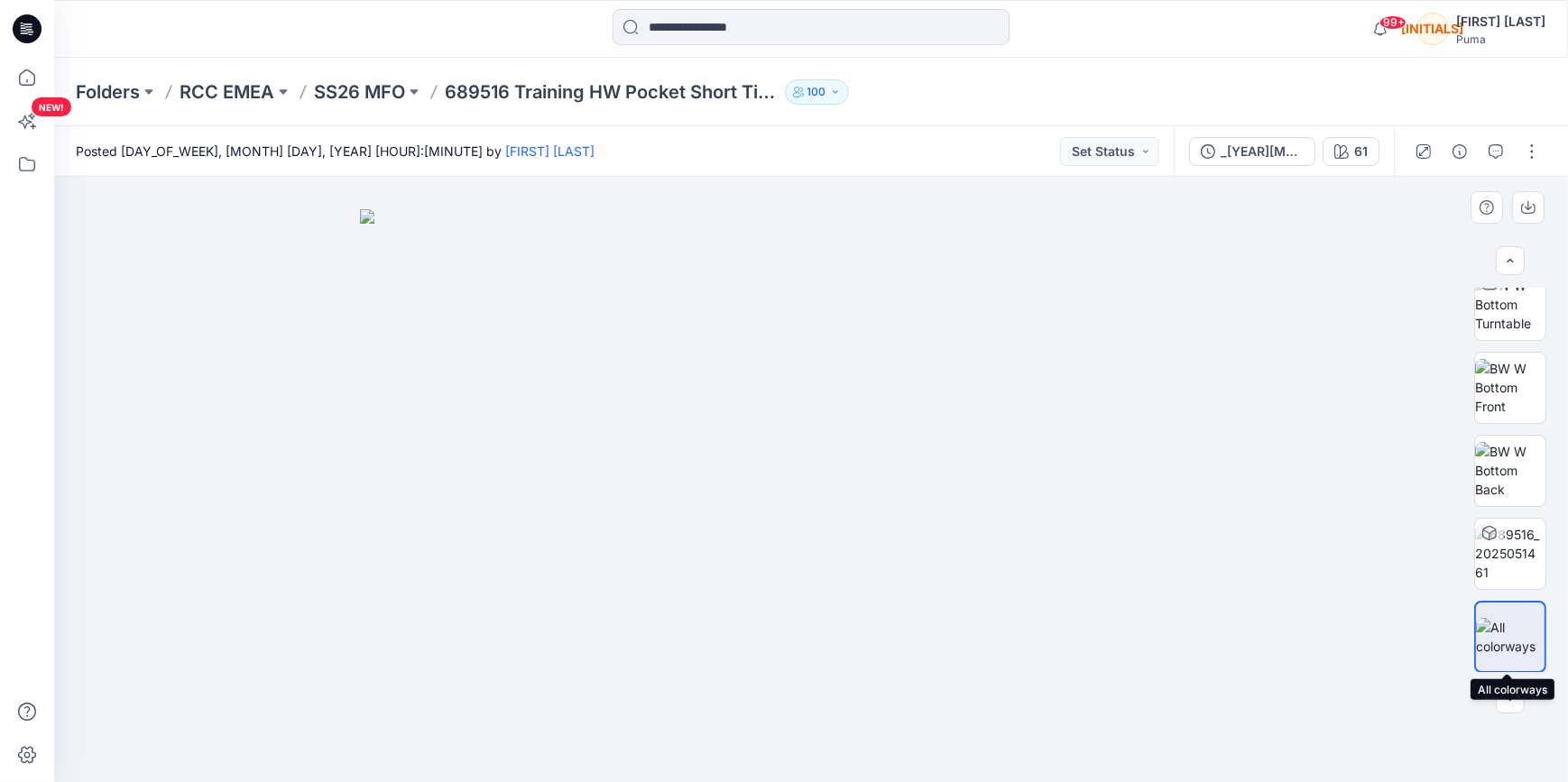 click at bounding box center [1510, 637] 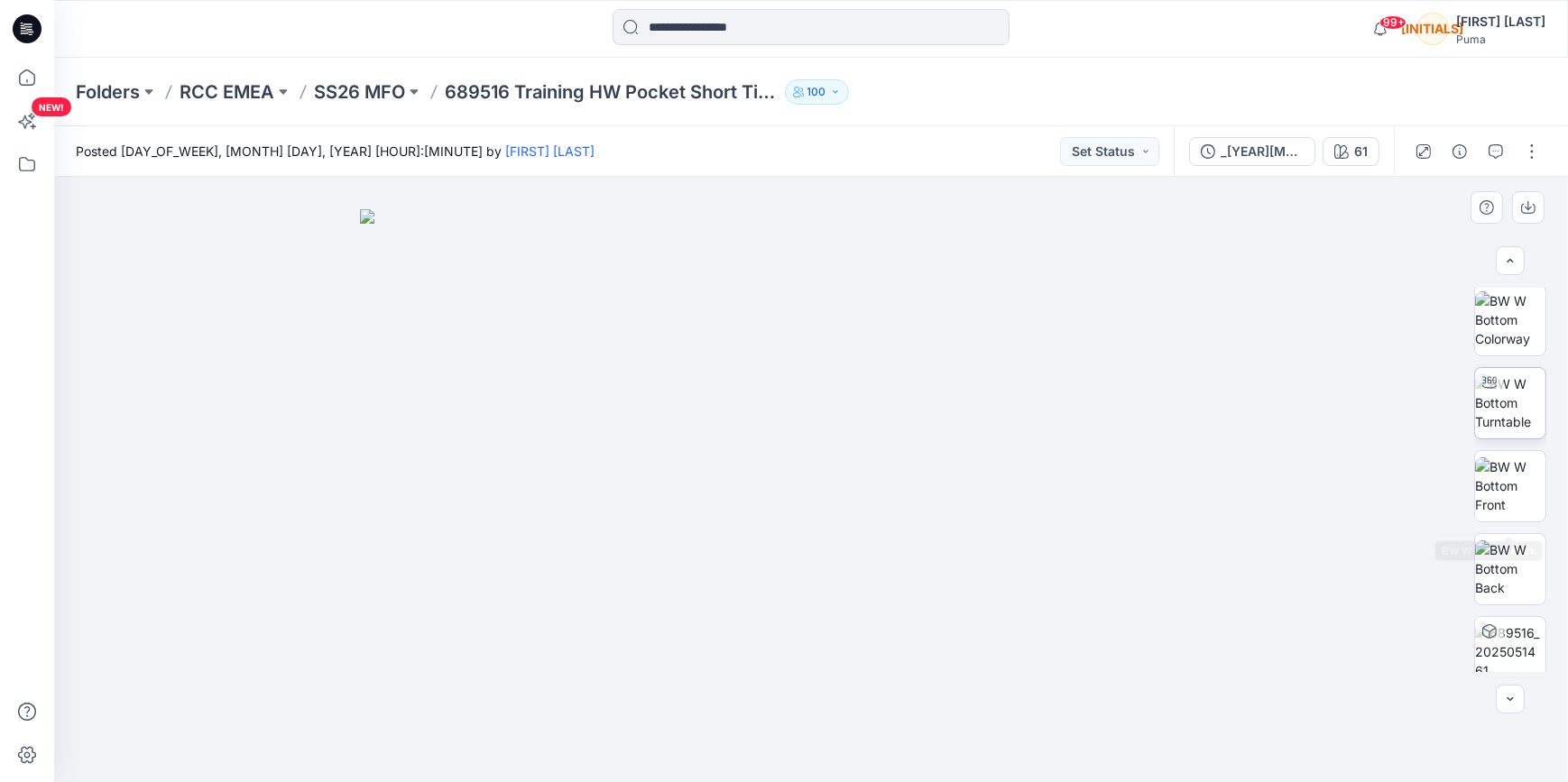 scroll, scrollTop: 0, scrollLeft: 0, axis: both 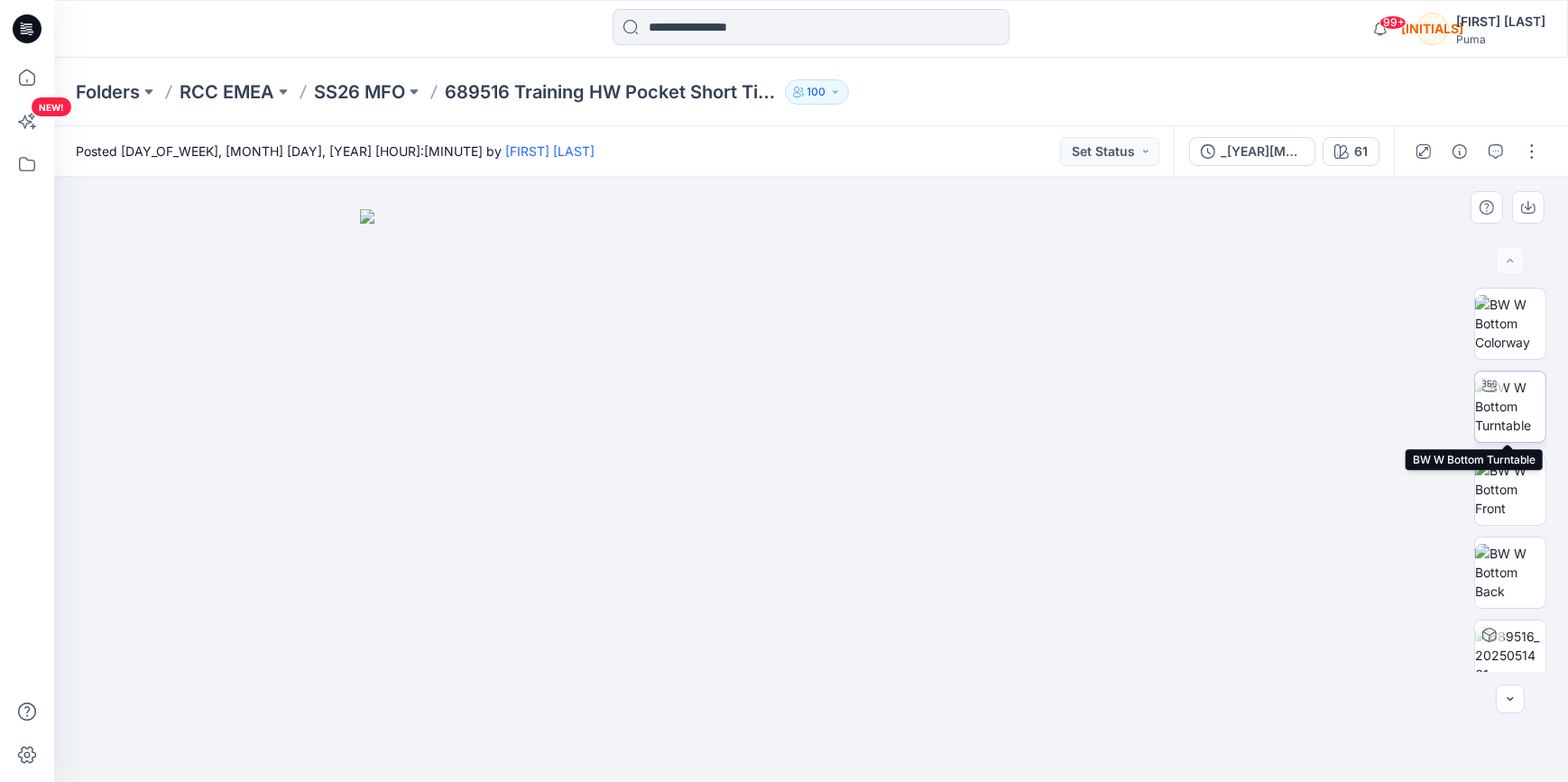click at bounding box center (1510, 406) 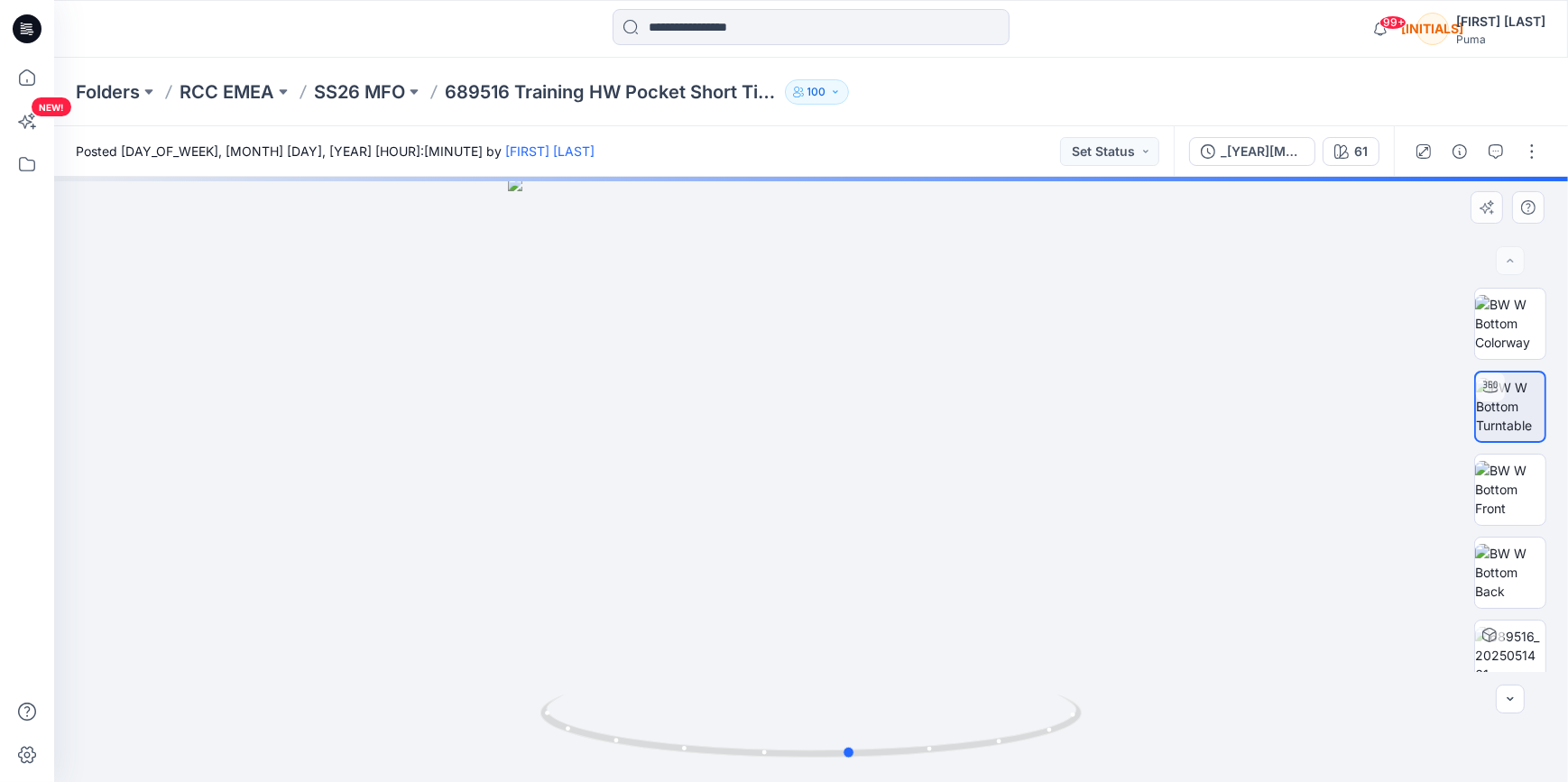 drag, startPoint x: 844, startPoint y: 304, endPoint x: 882, endPoint y: 503, distance: 202.5957 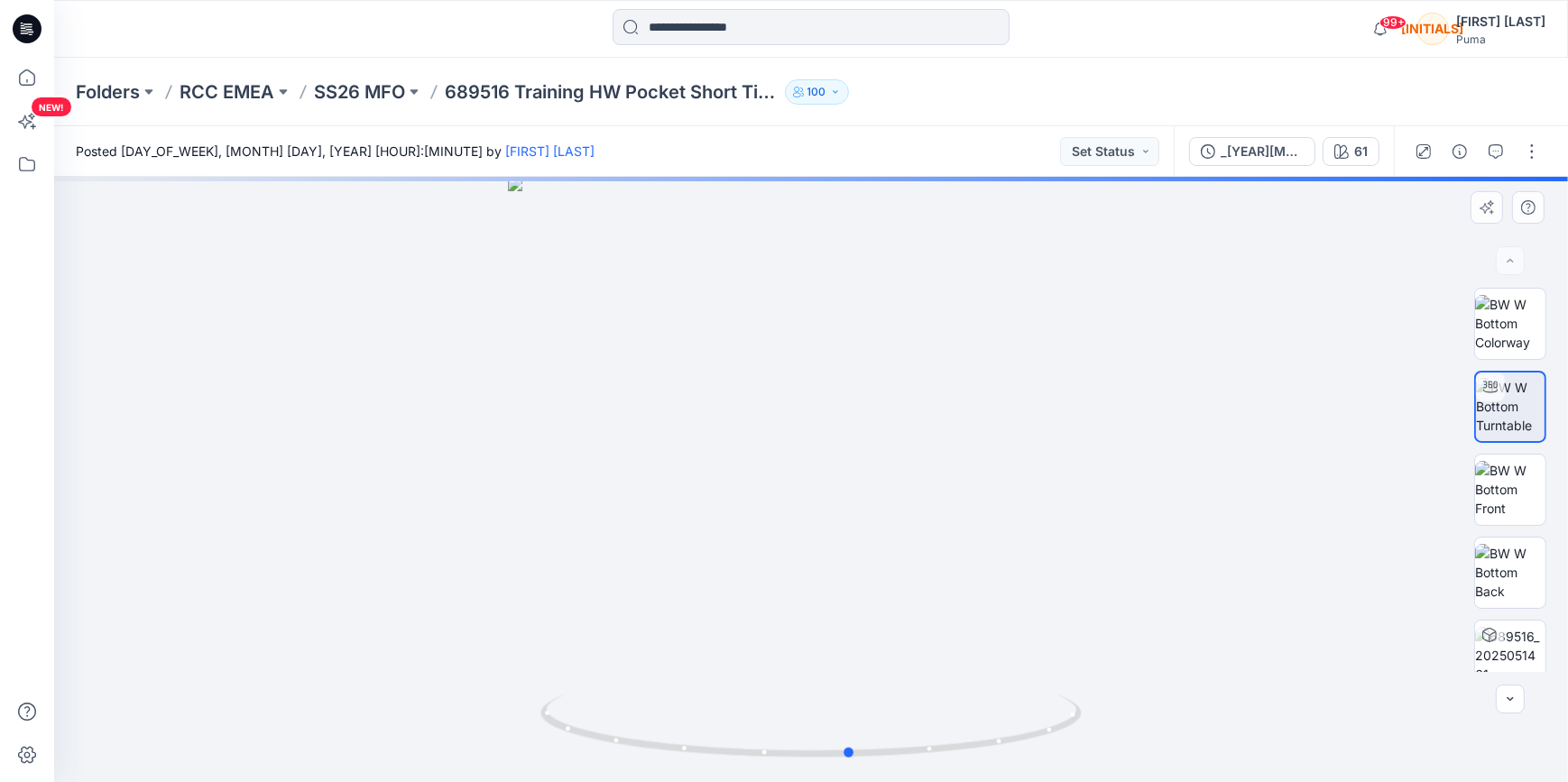 click at bounding box center (811, 479) 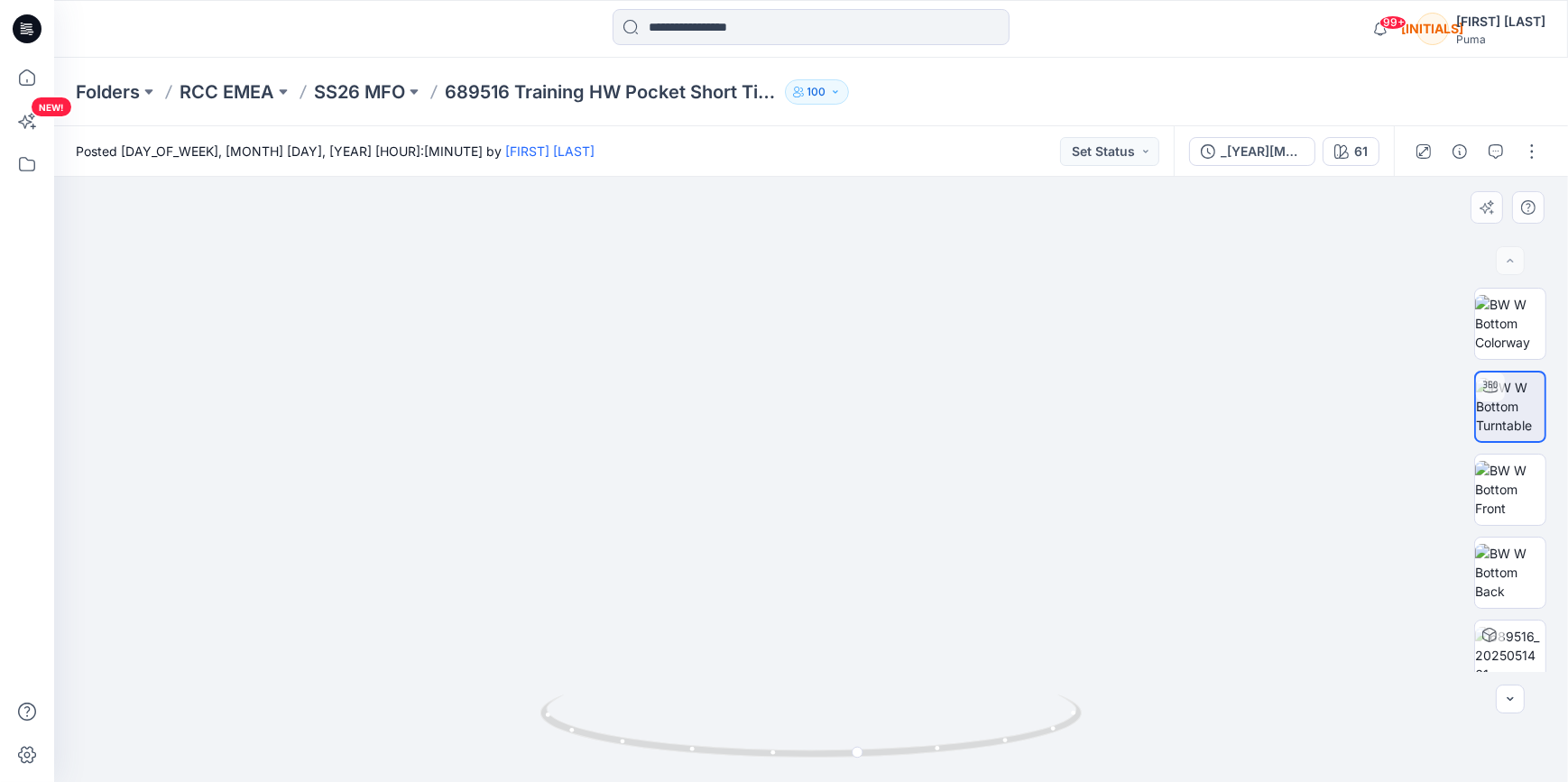 drag, startPoint x: 849, startPoint y: 234, endPoint x: 875, endPoint y: 767, distance: 533.63377 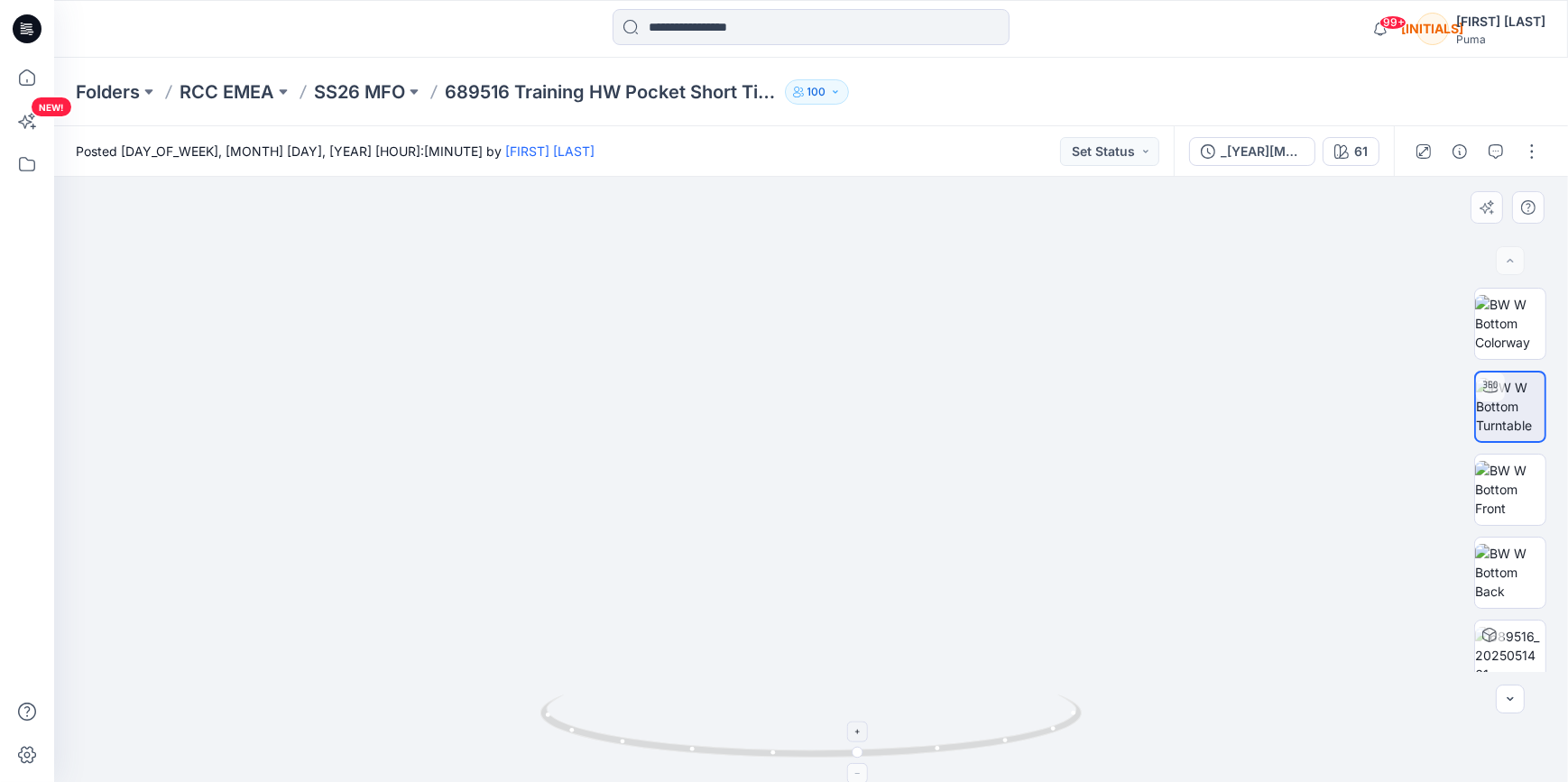 drag, startPoint x: 865, startPoint y: 740, endPoint x: 909, endPoint y: 741, distance: 44.011362 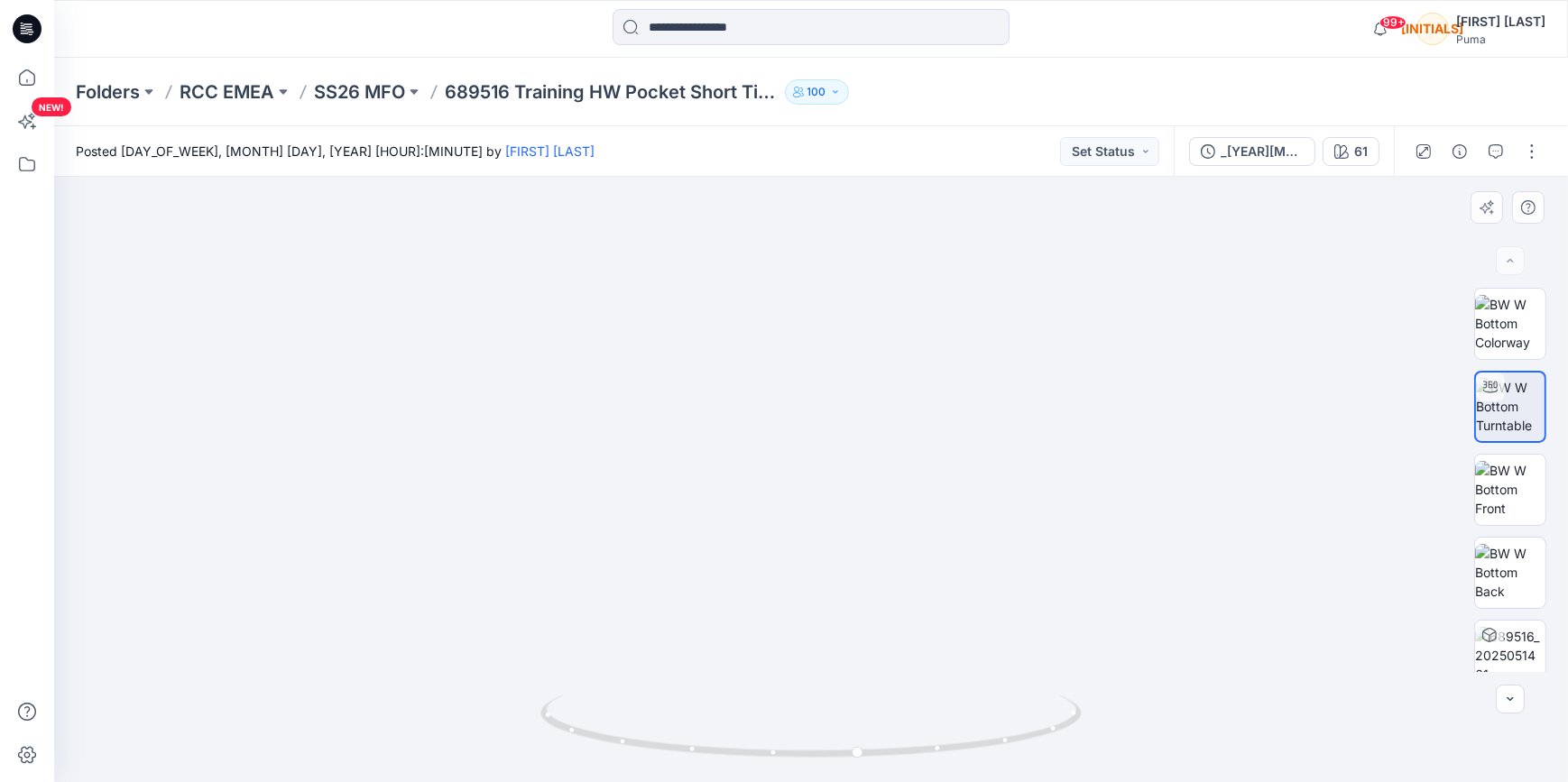 drag, startPoint x: 960, startPoint y: 467, endPoint x: 793, endPoint y: 395, distance: 181.85984 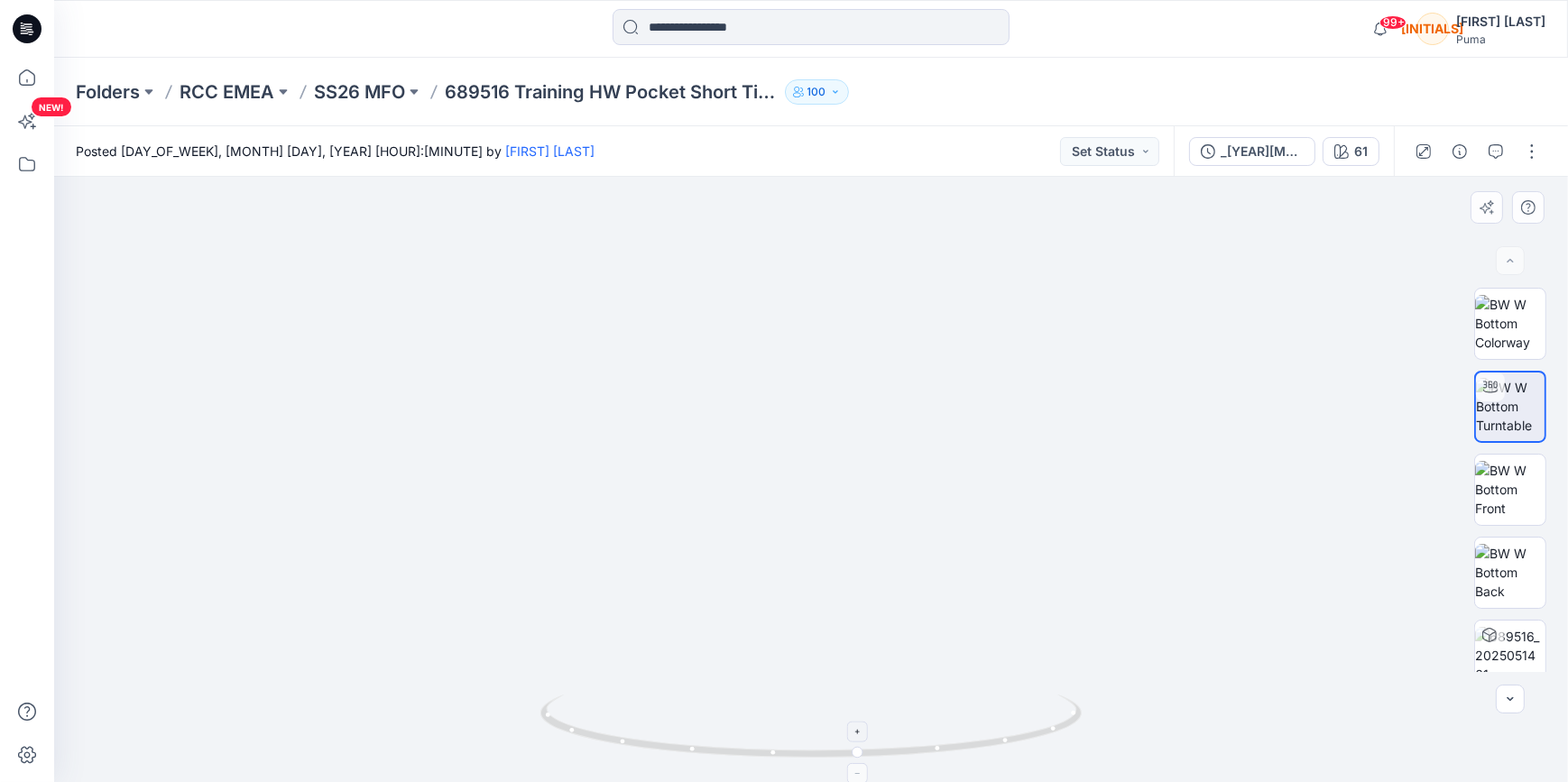 drag, startPoint x: 865, startPoint y: 739, endPoint x: 586, endPoint y: 722, distance: 279.51744 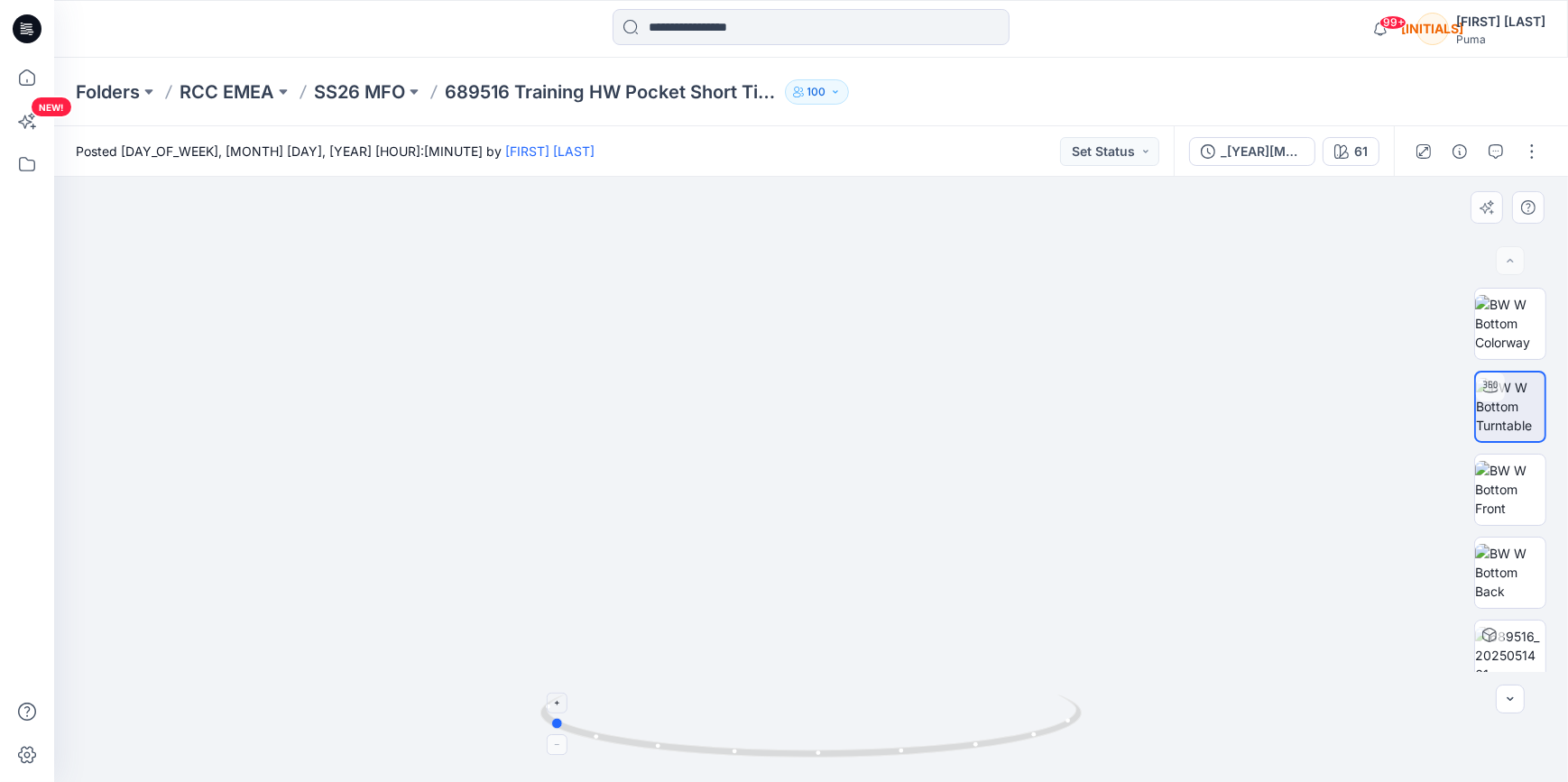 drag, startPoint x: 856, startPoint y: 757, endPoint x: 541, endPoint y: 748, distance: 315.12855 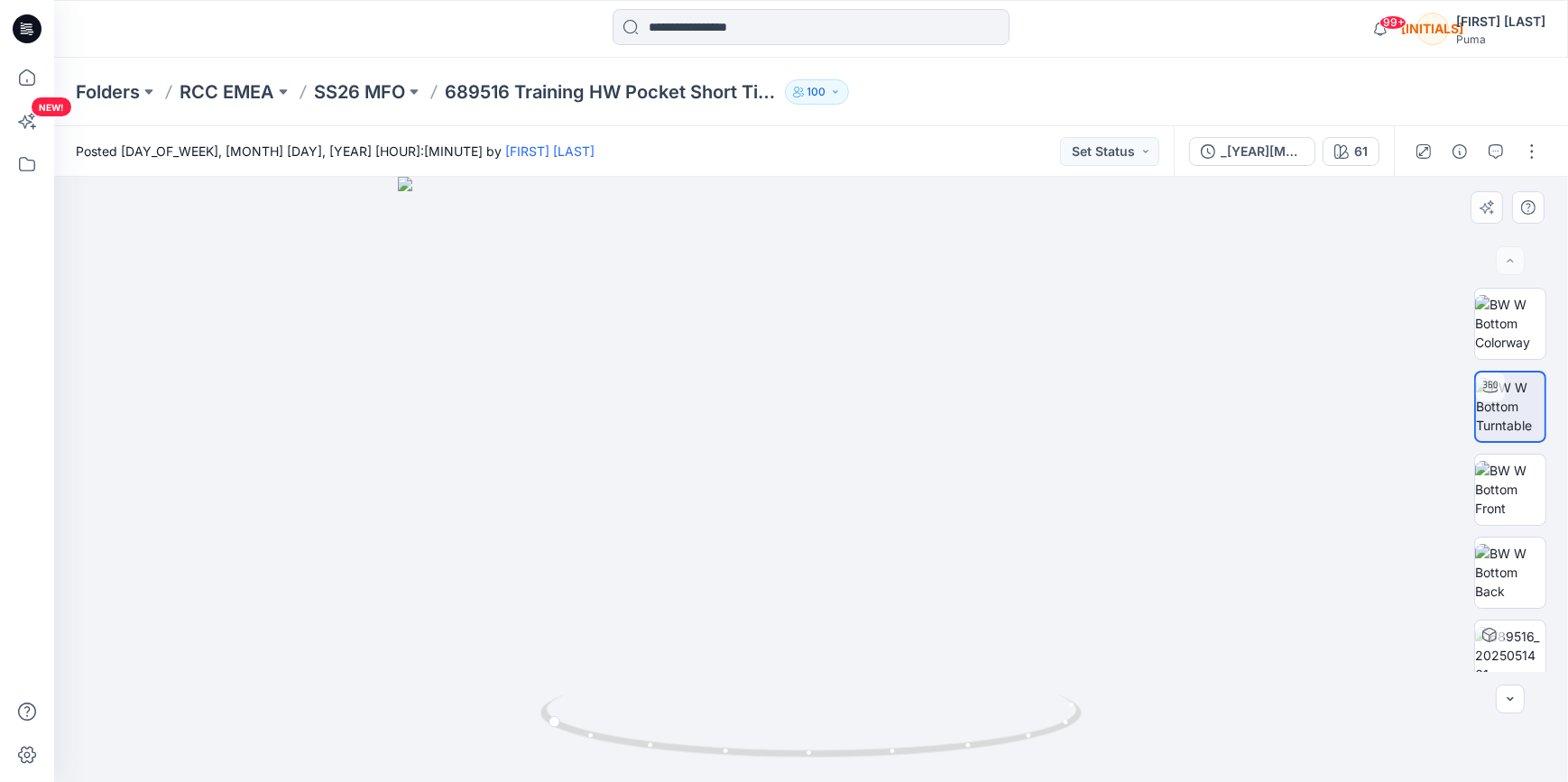 drag, startPoint x: 820, startPoint y: 290, endPoint x: 826, endPoint y: 428, distance: 138.1304 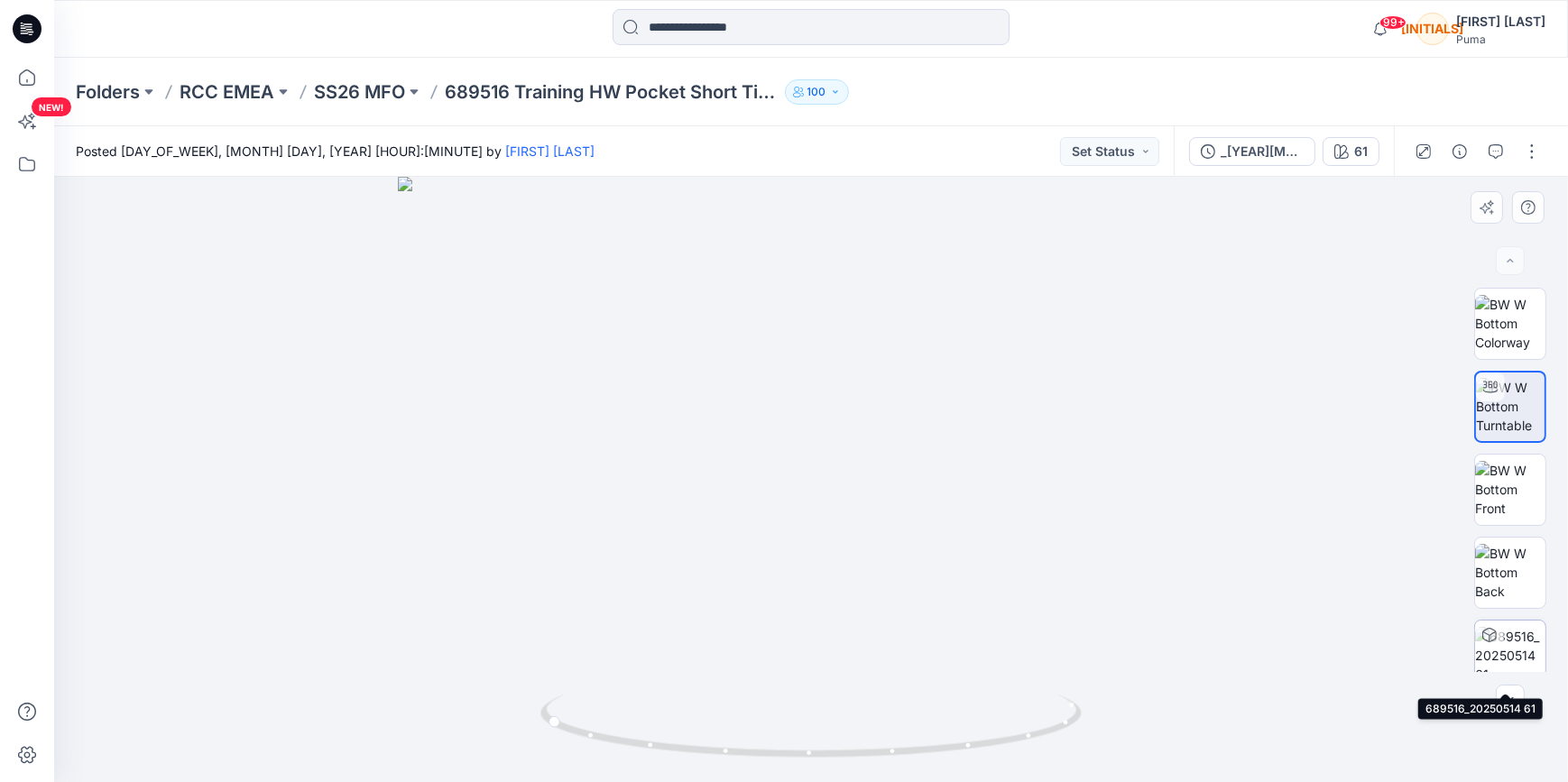 click at bounding box center [1510, 655] 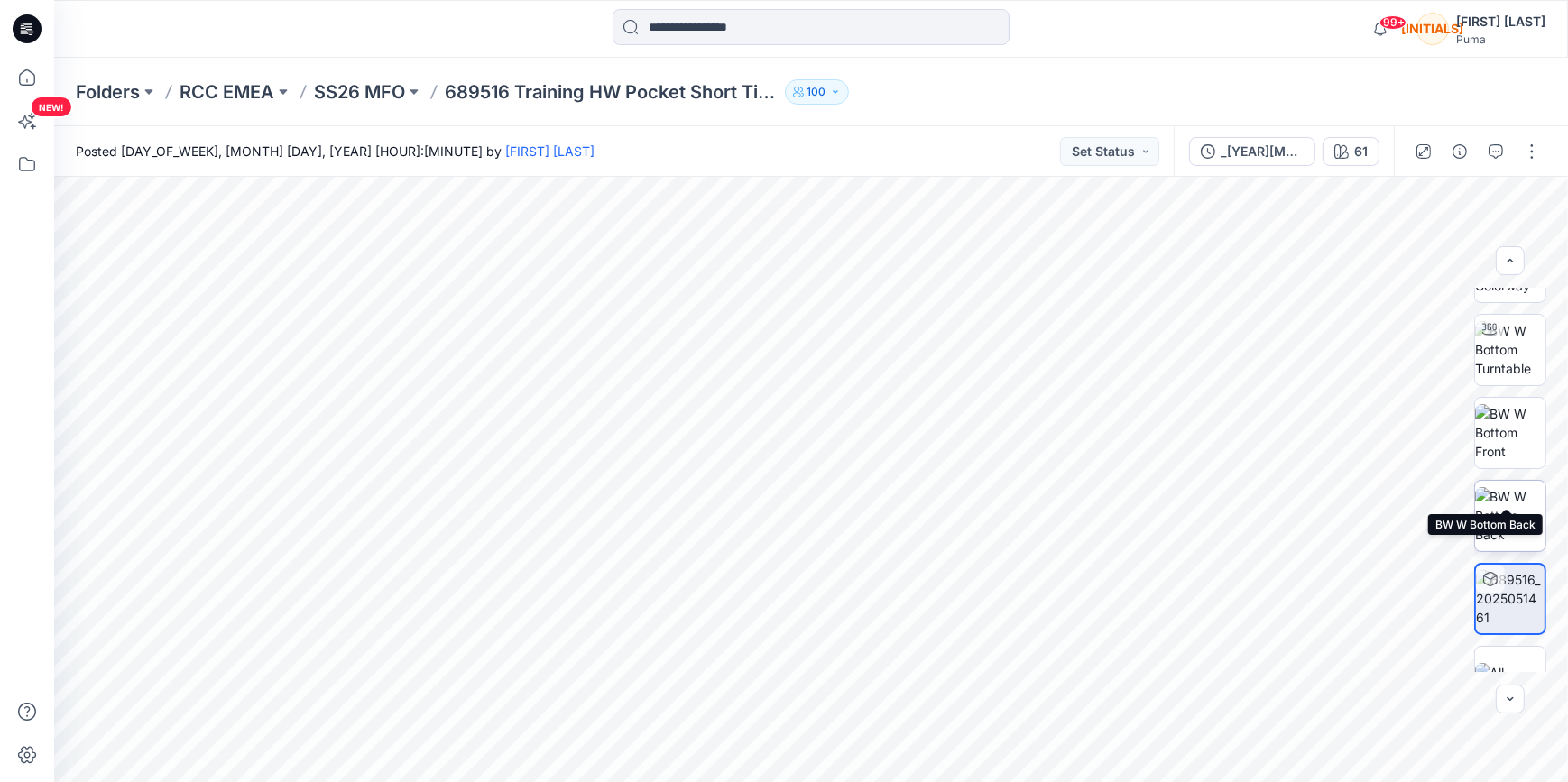 scroll, scrollTop: 102, scrollLeft: 0, axis: vertical 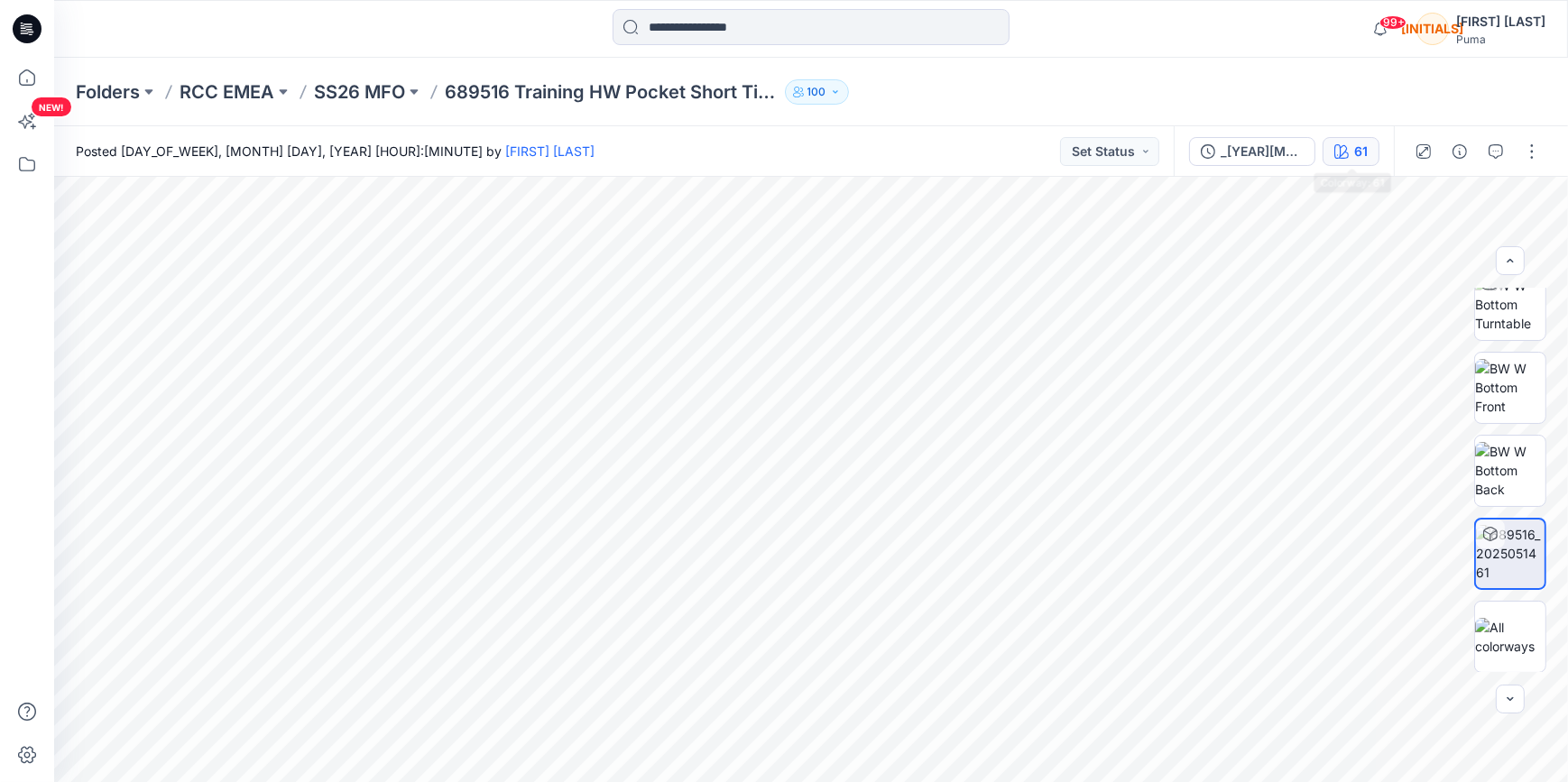 click on "61" at bounding box center [1360, 152] 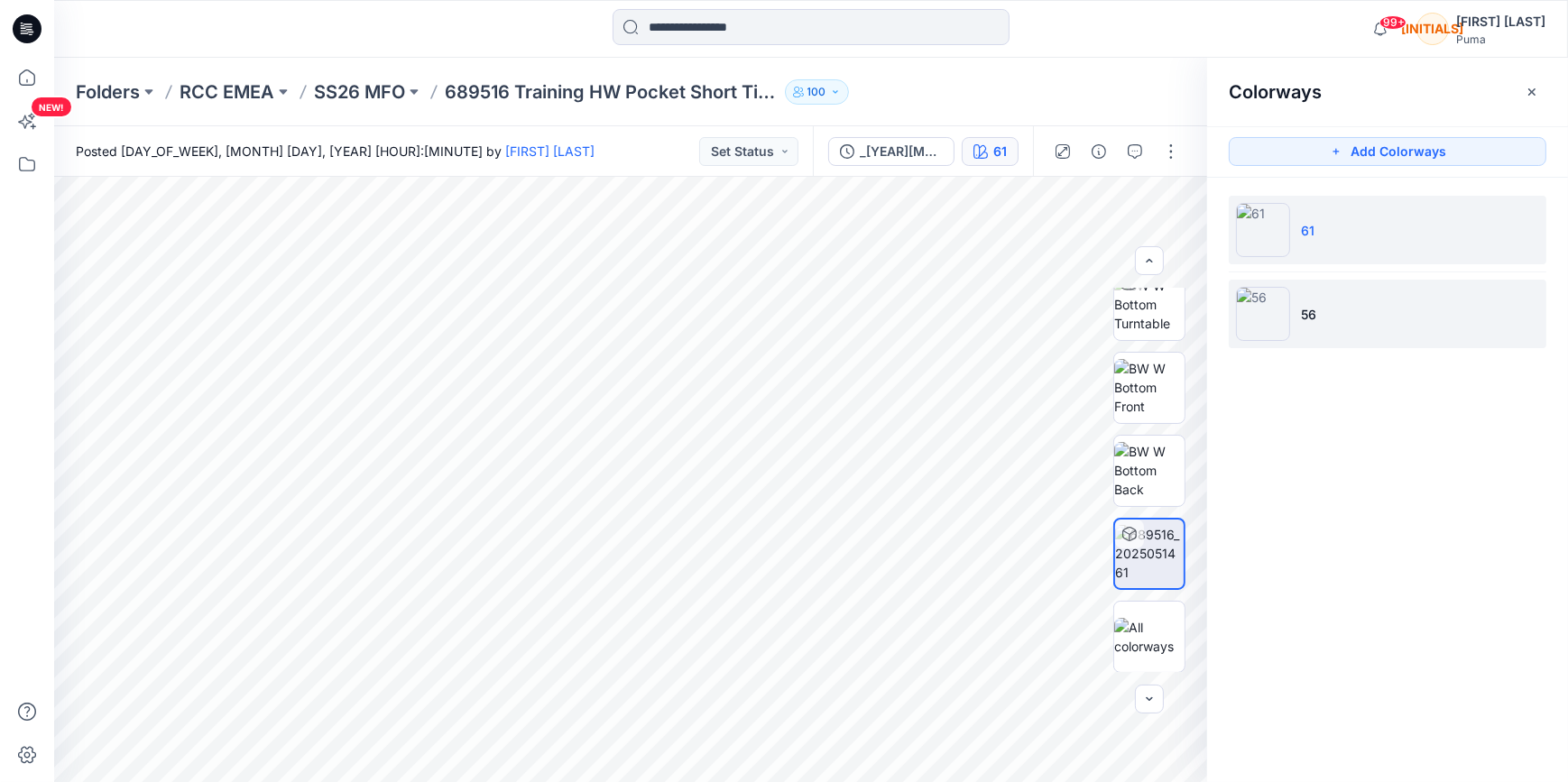 click on "56" at bounding box center [1388, 314] 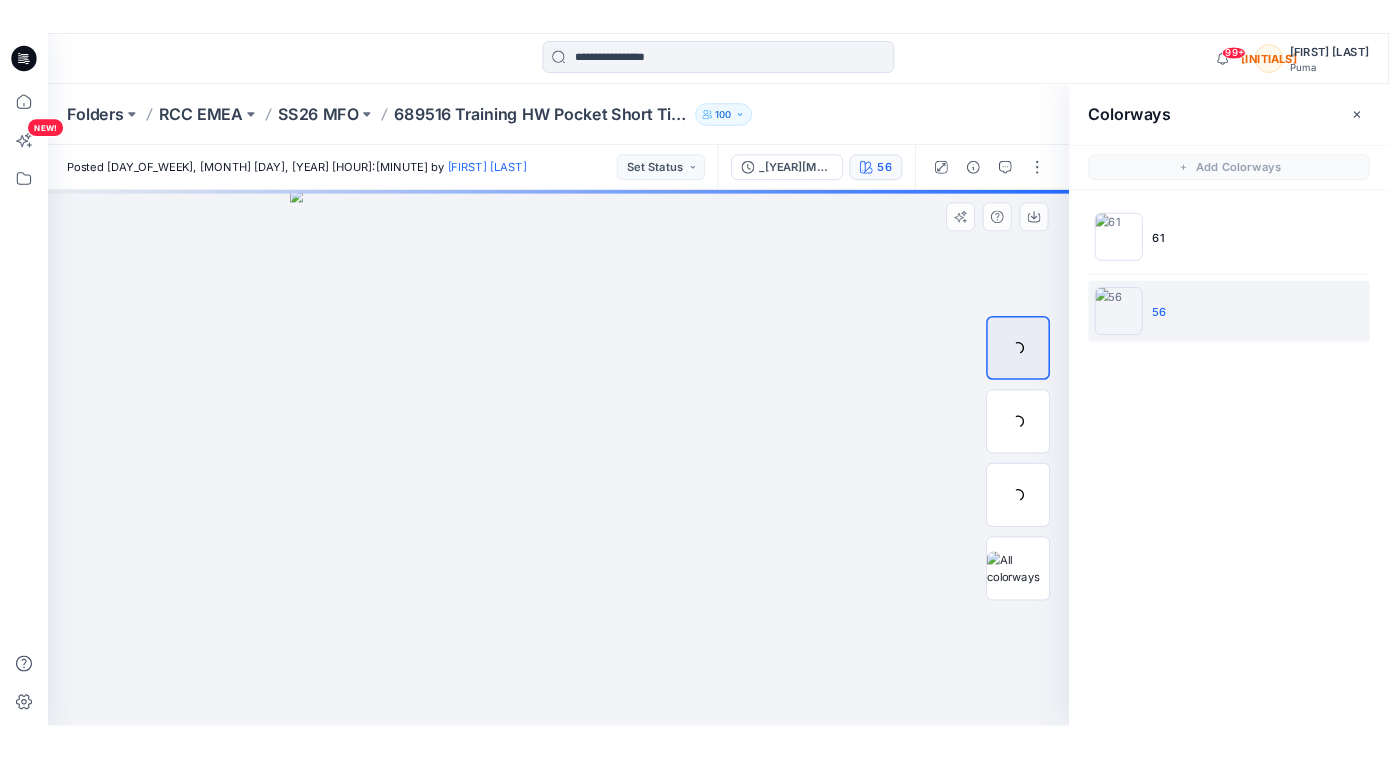 scroll, scrollTop: 0, scrollLeft: 0, axis: both 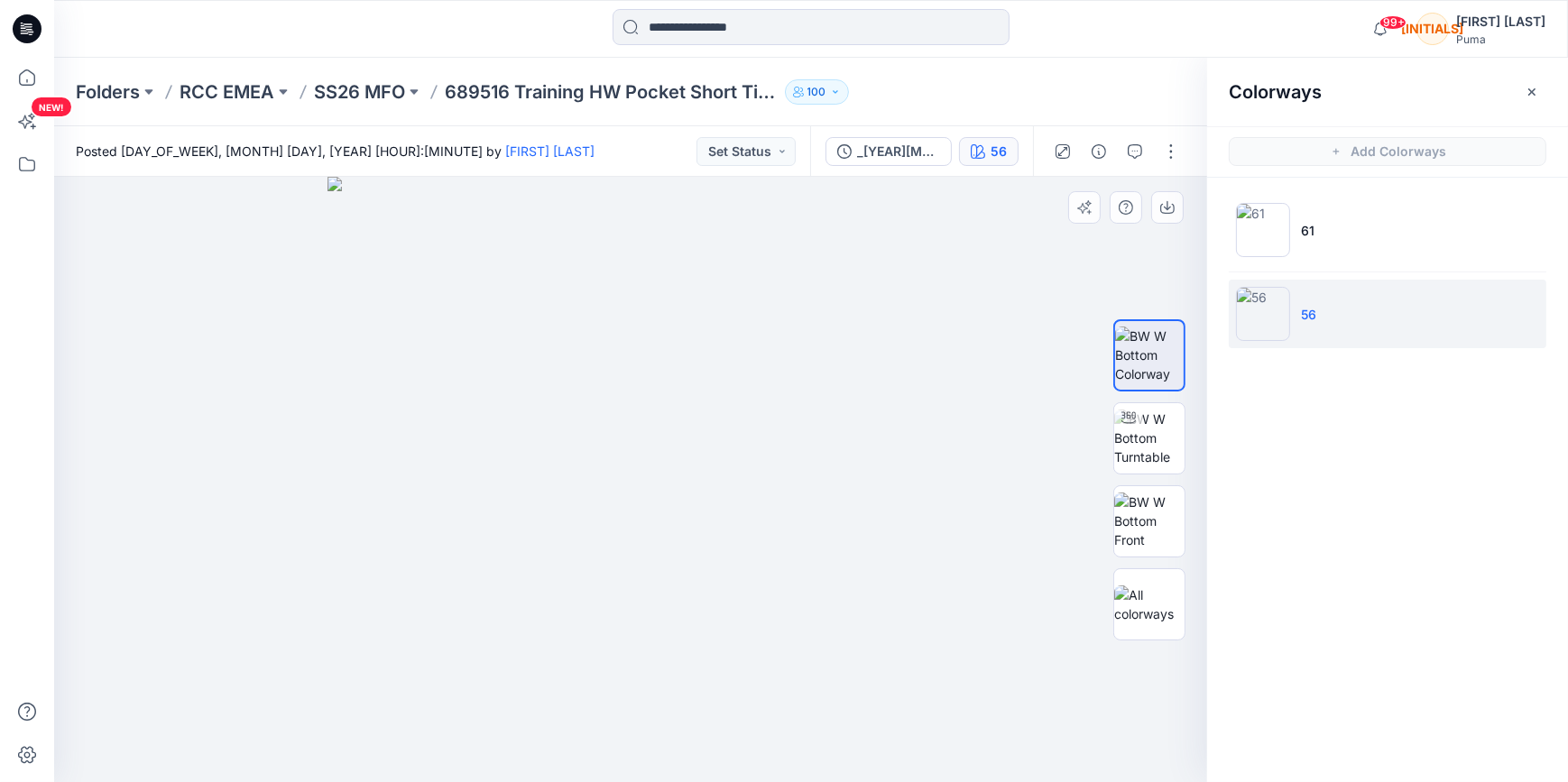 drag, startPoint x: 636, startPoint y: 325, endPoint x: 637, endPoint y: 520, distance: 195.0026 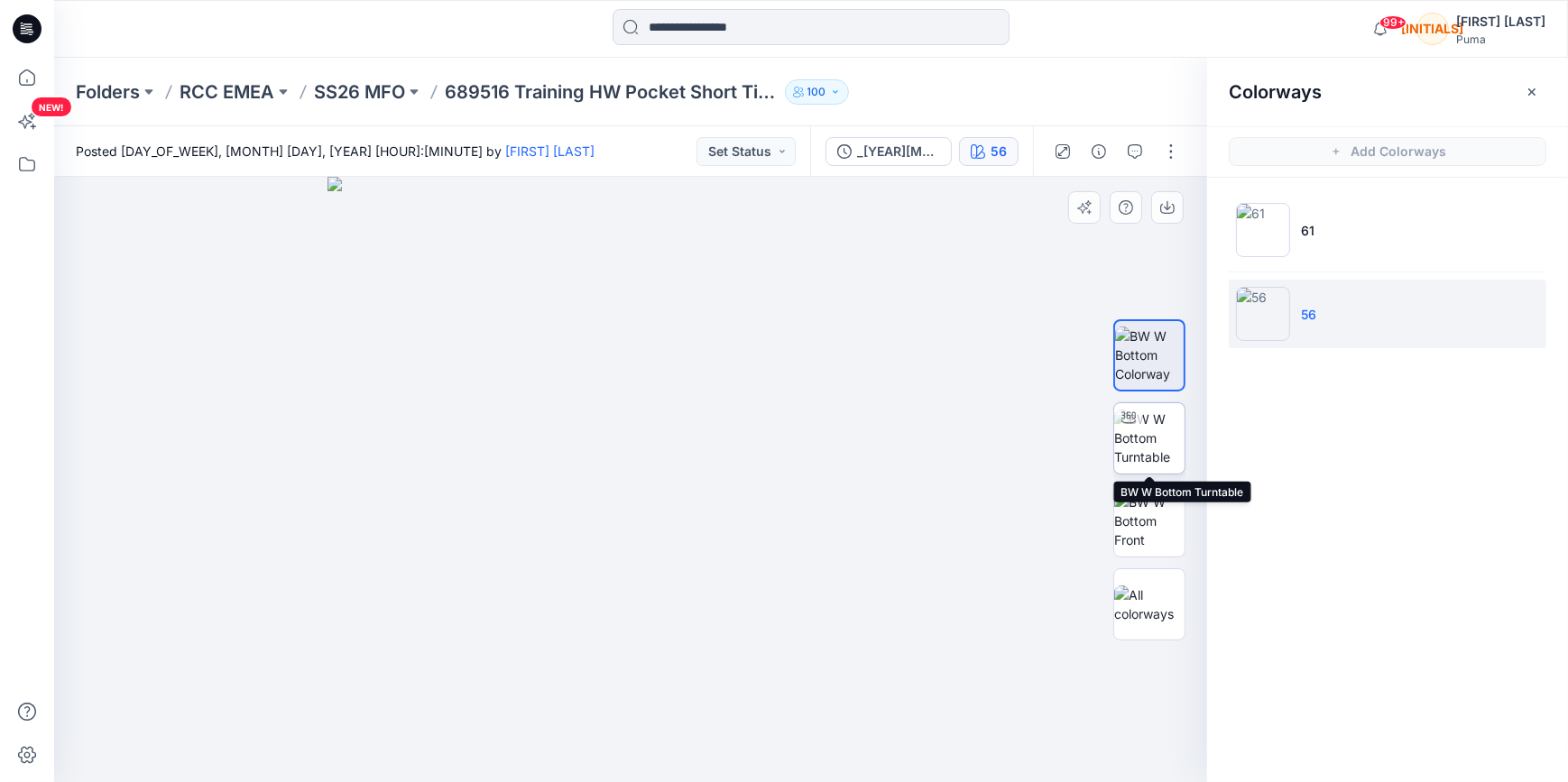 click at bounding box center (1149, 437) 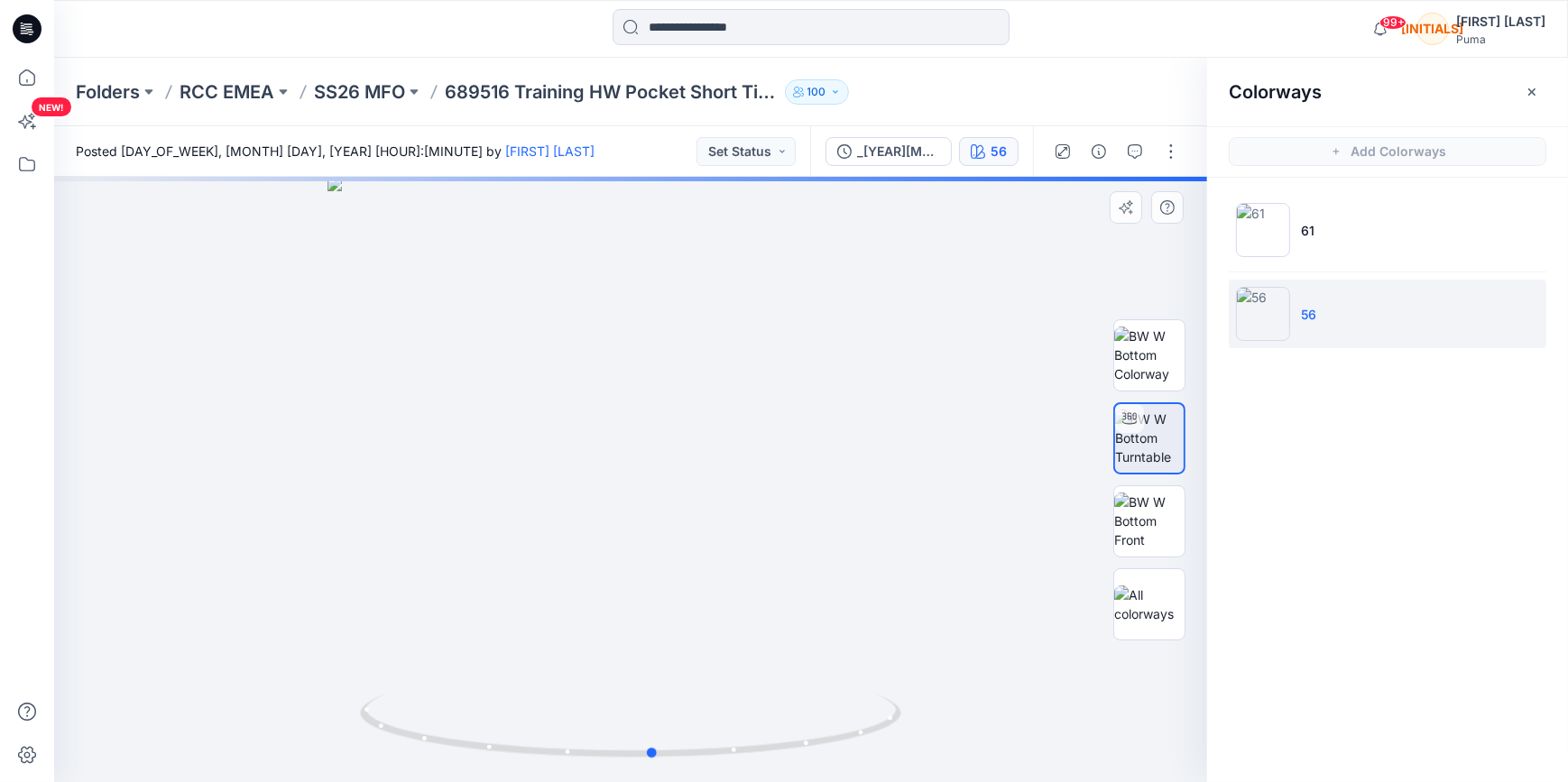drag, startPoint x: 670, startPoint y: 331, endPoint x: 677, endPoint y: 572, distance: 241.10164 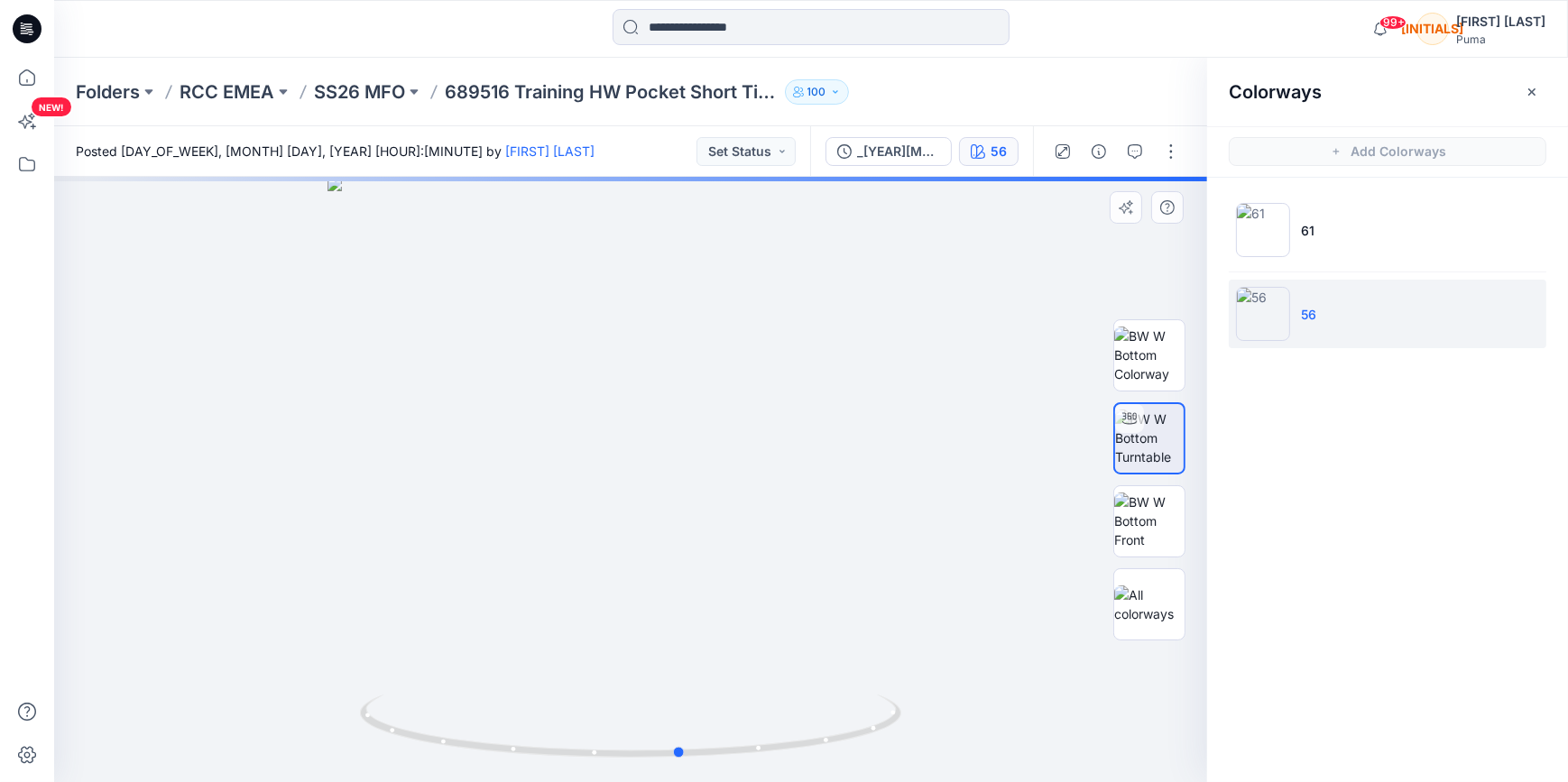 drag, startPoint x: 632, startPoint y: 302, endPoint x: 660, endPoint y: 434, distance: 134.93702 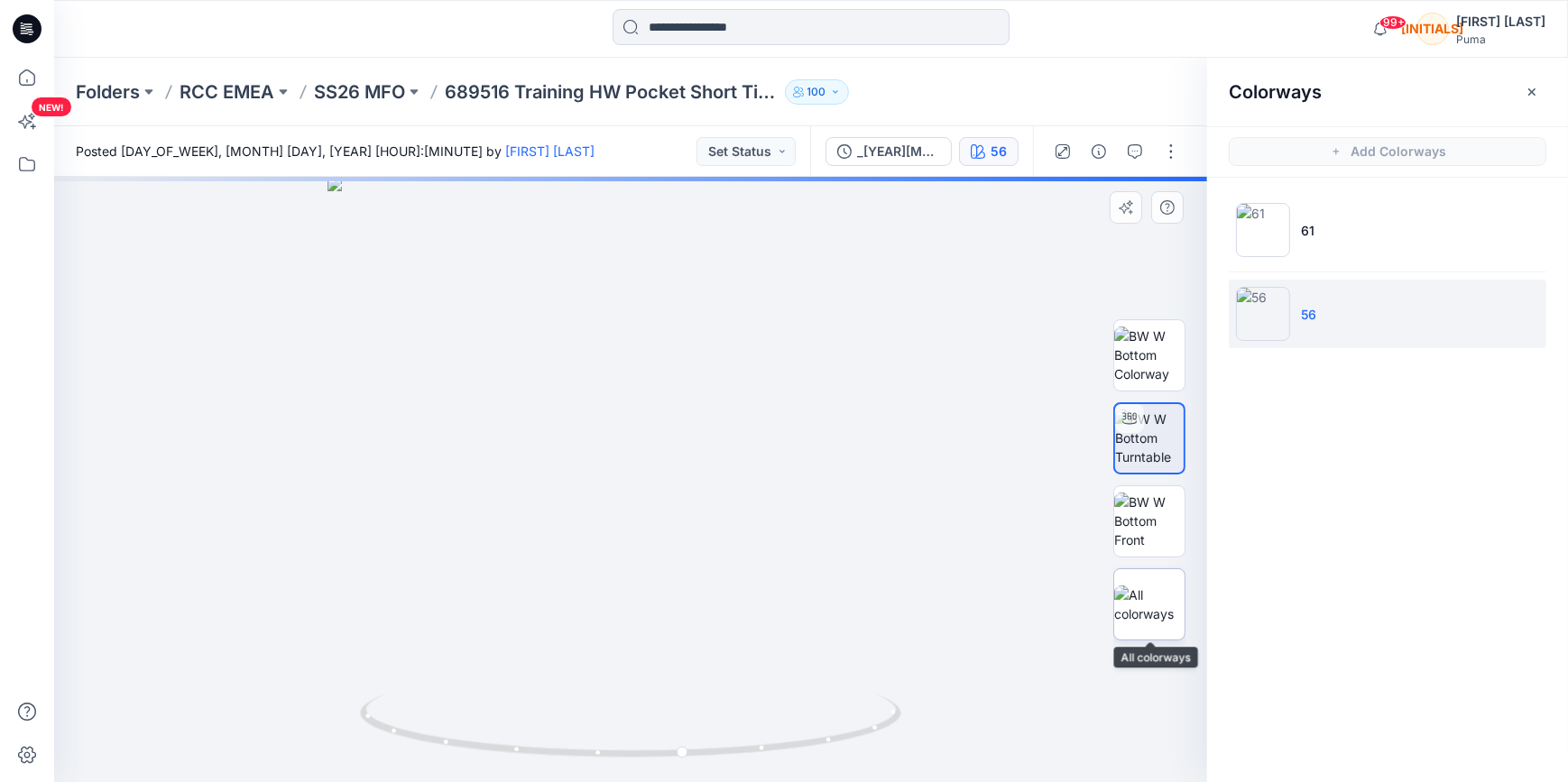 click at bounding box center (1149, 604) 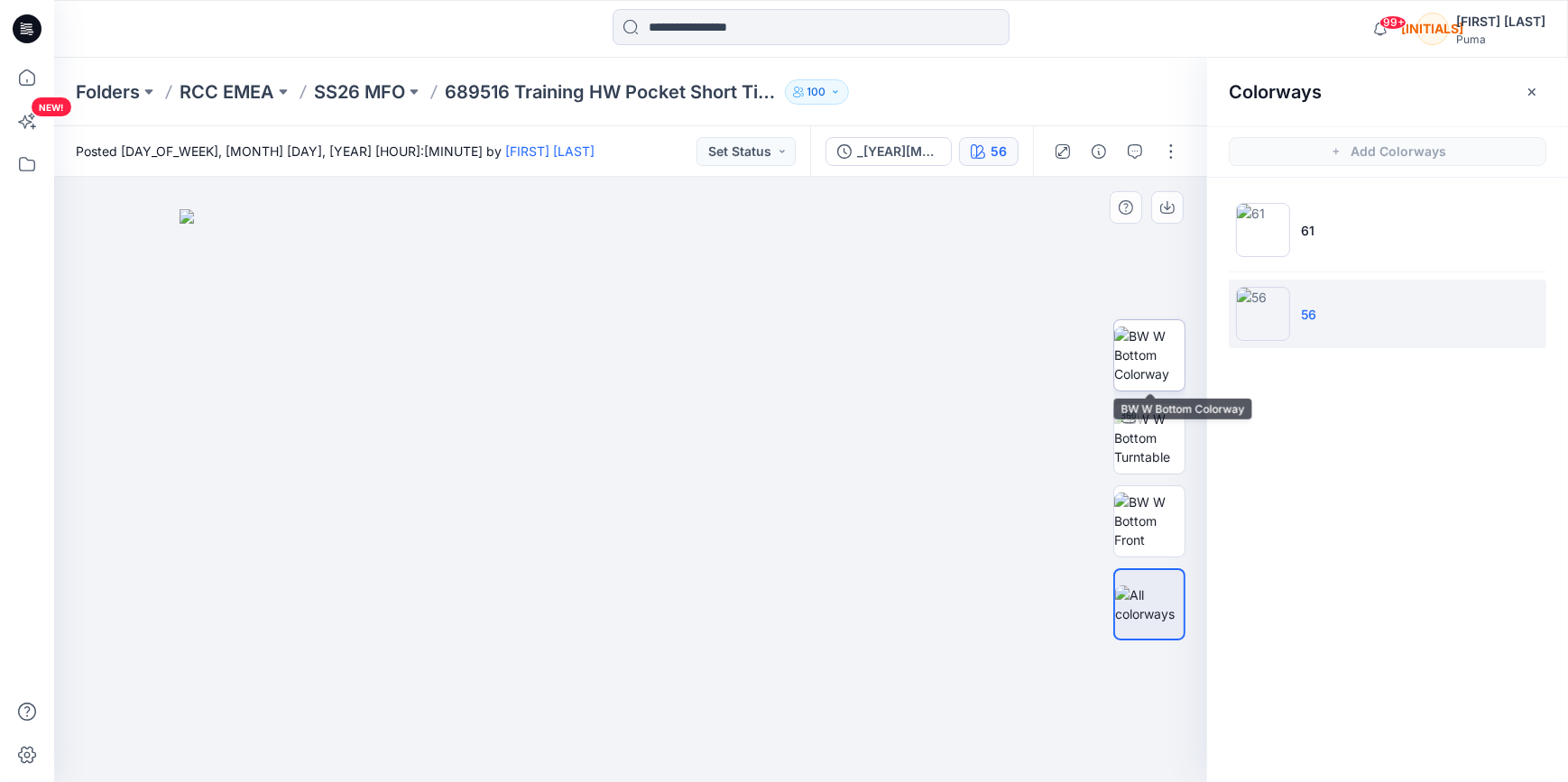click at bounding box center [1149, 354] 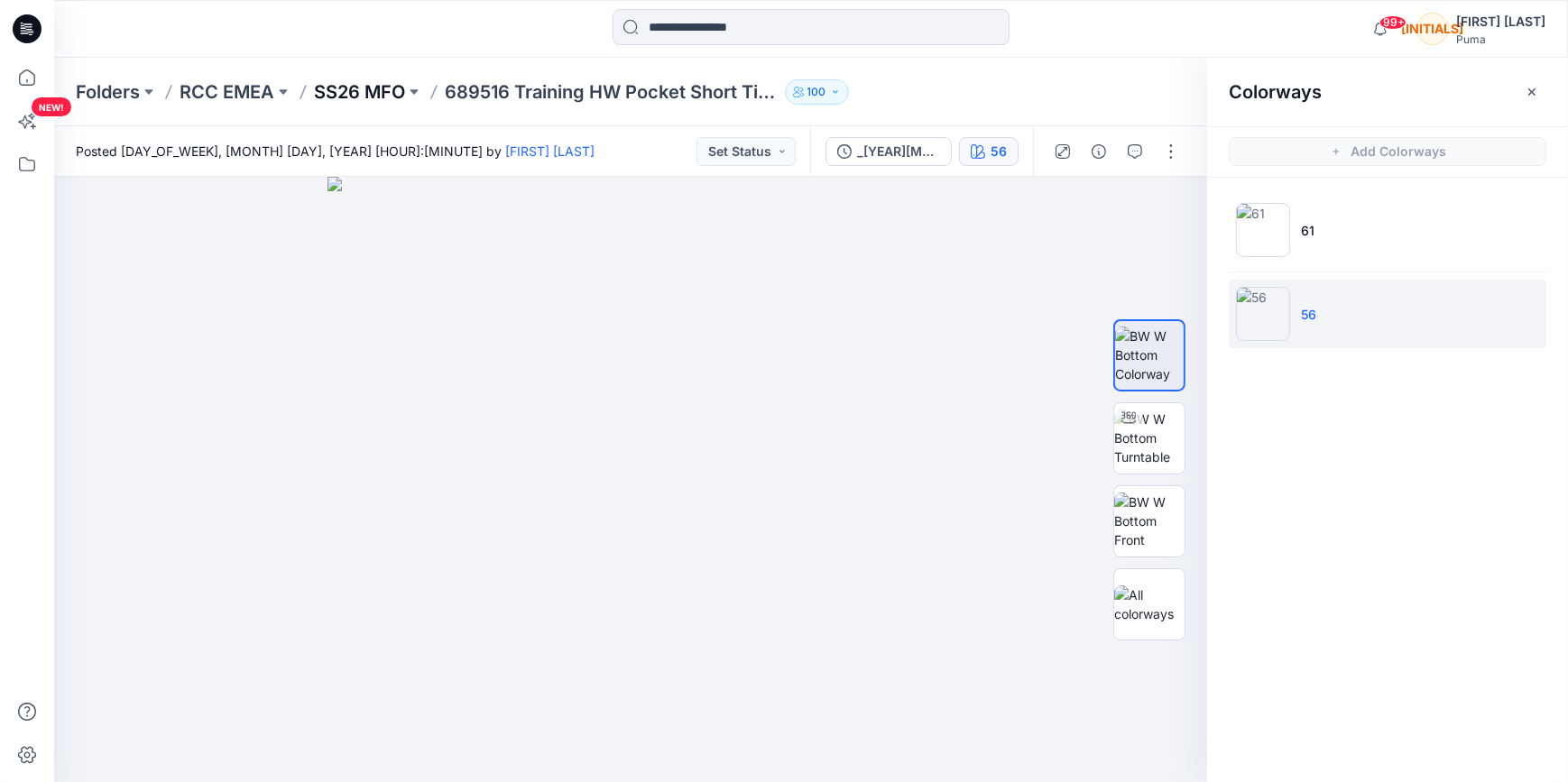 click on "SS26 MFO" at bounding box center (359, 92) 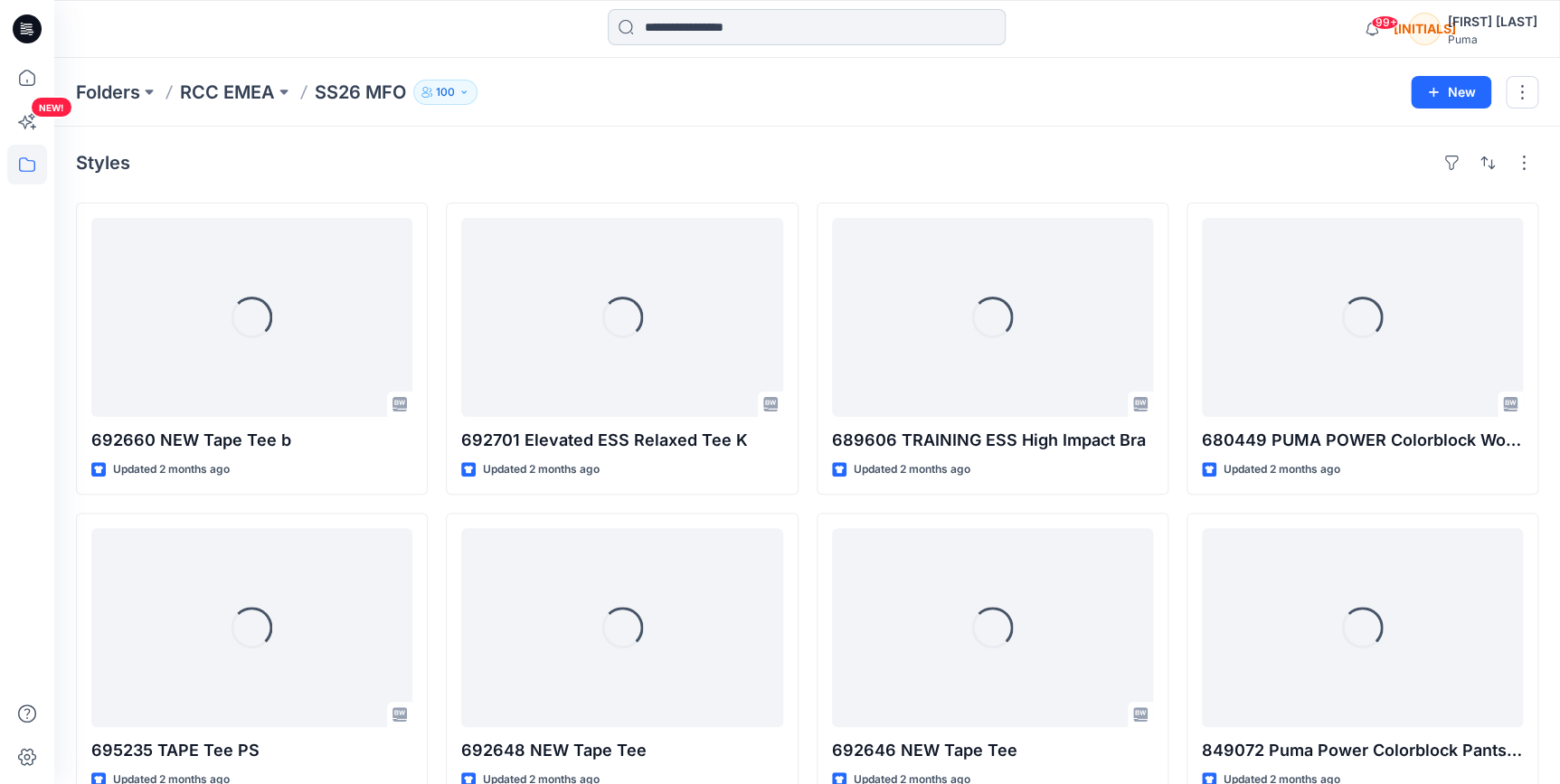 click at bounding box center [807, 27] 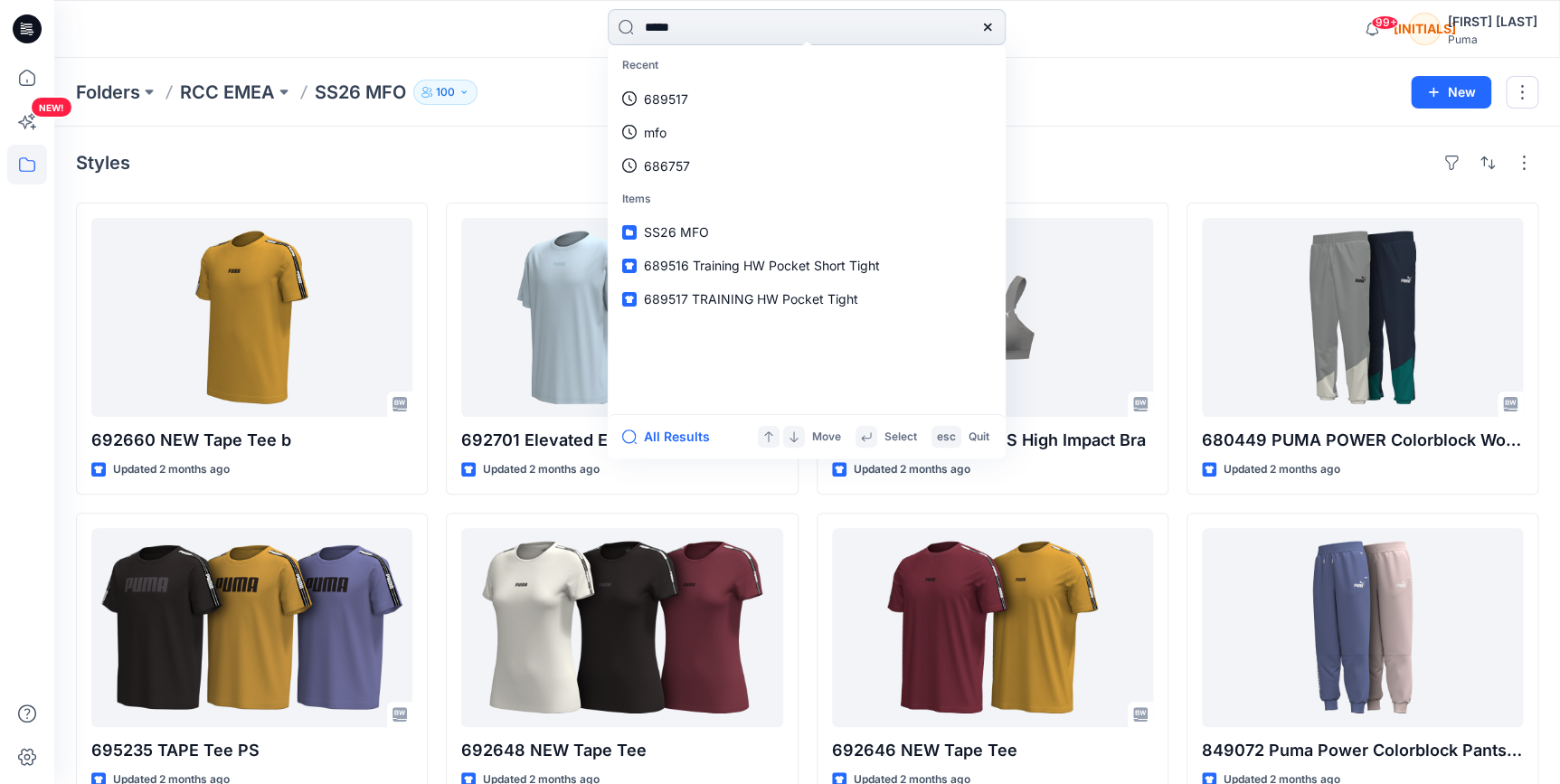 type on "******" 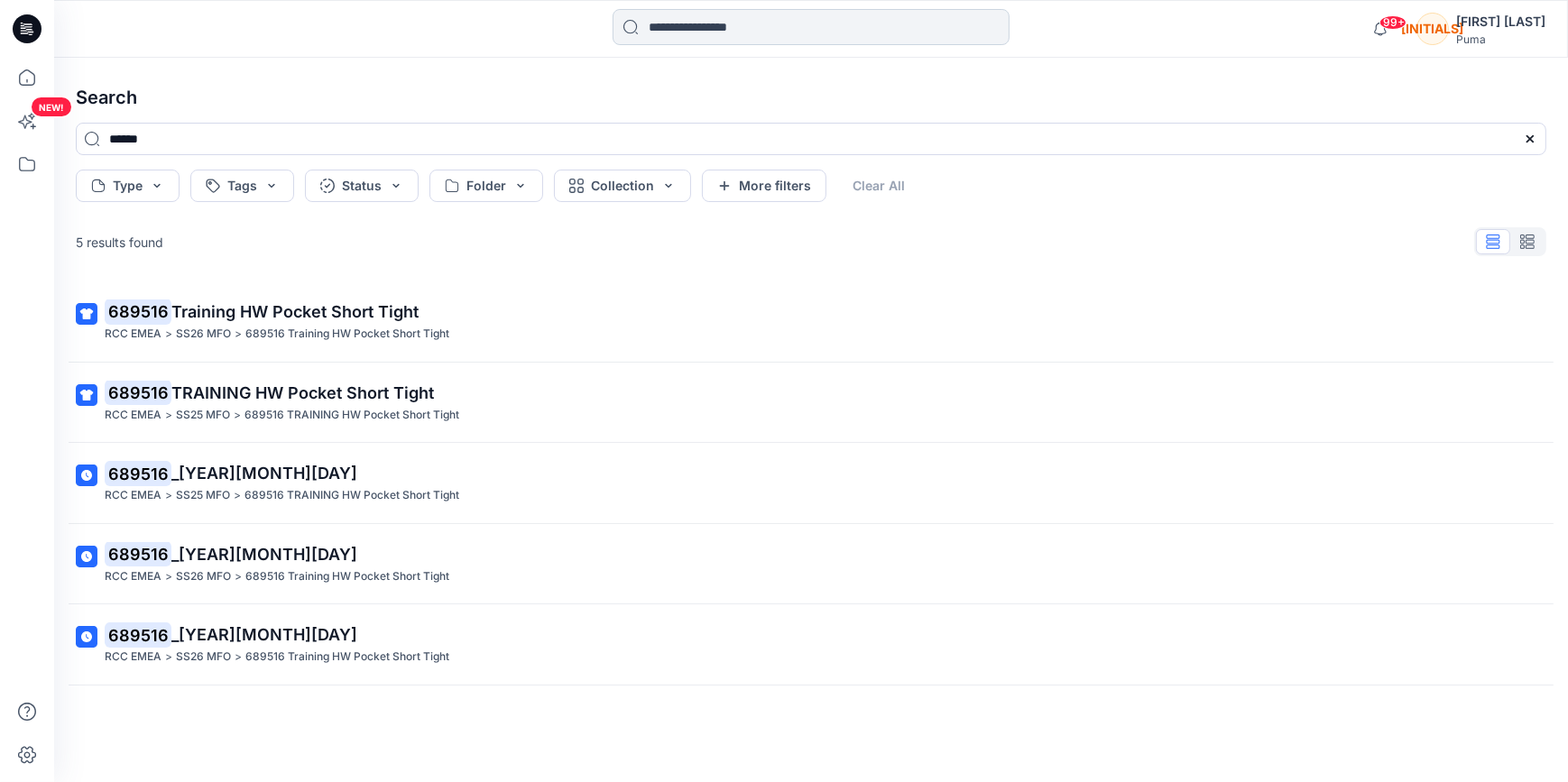 click at bounding box center [811, 27] 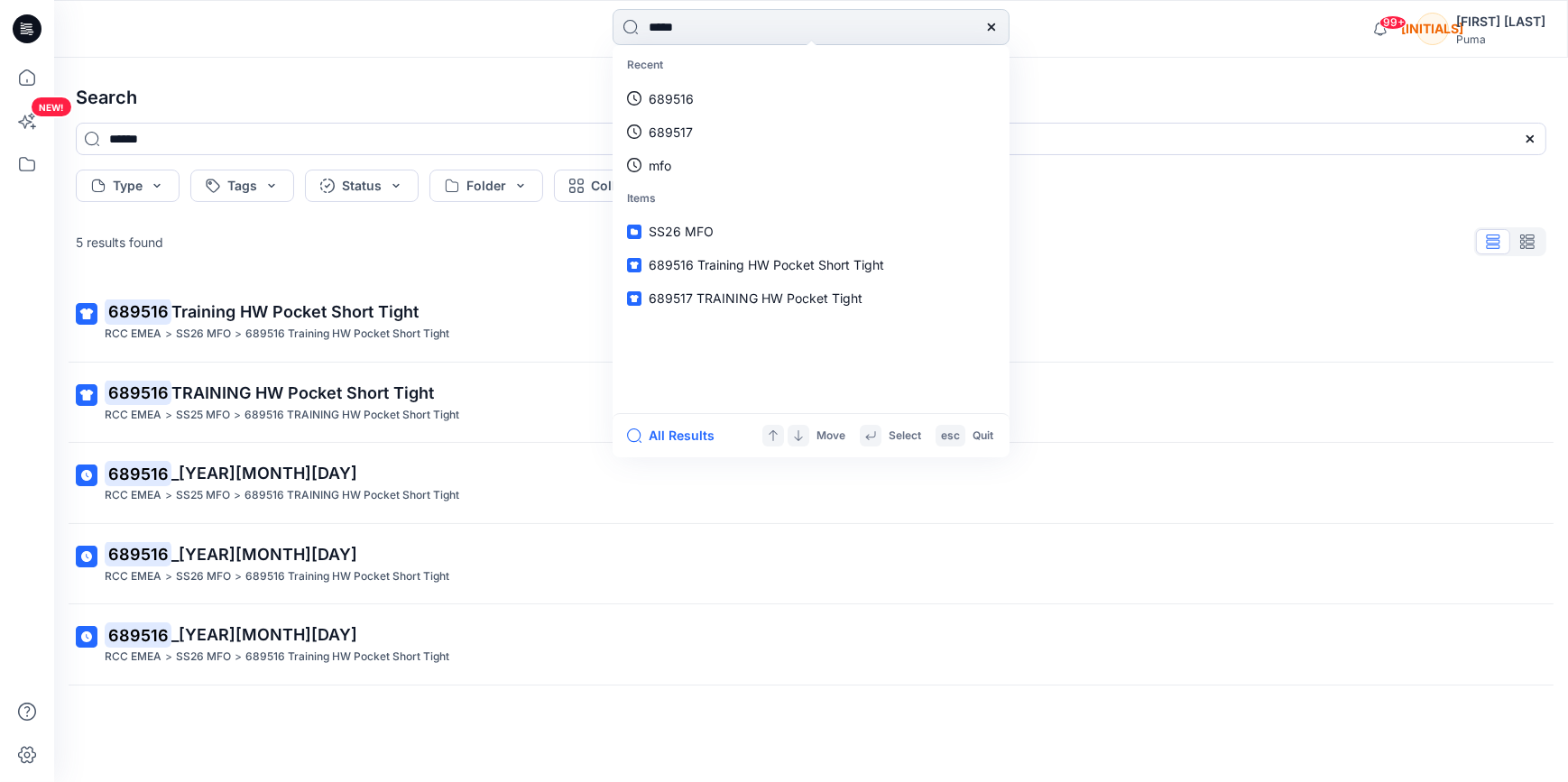 type on "******" 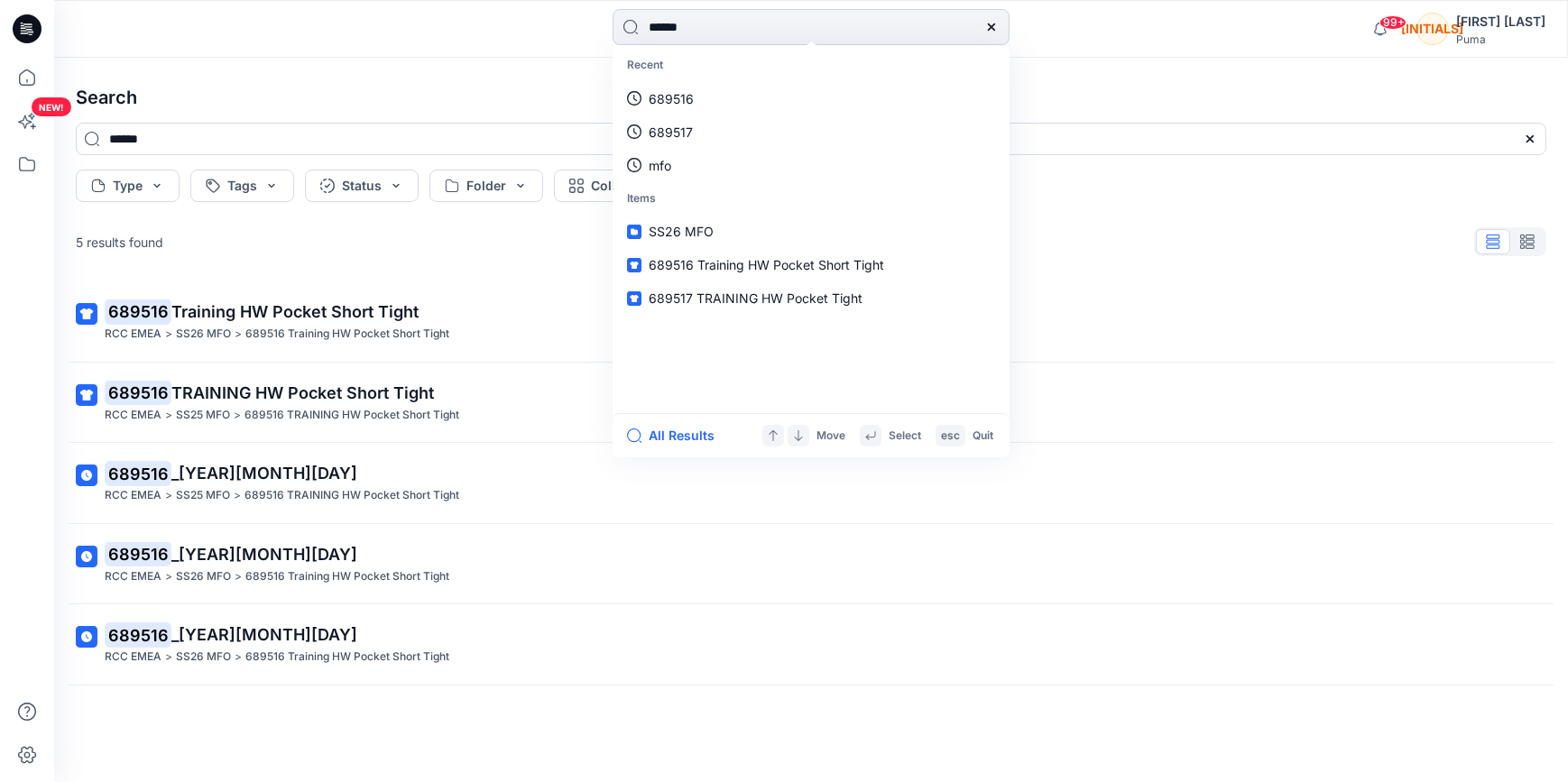 type 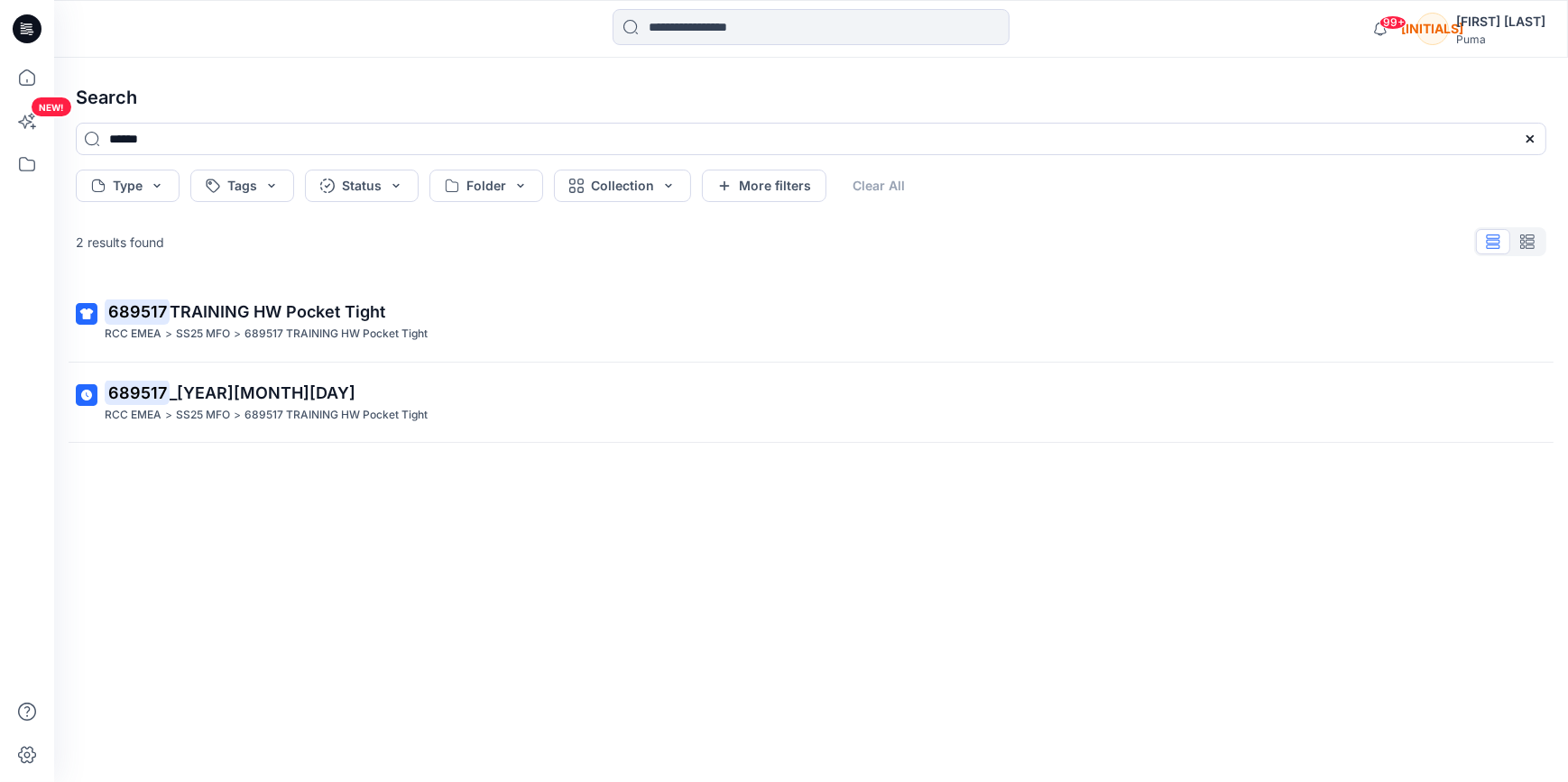 click on "Search" at bounding box center (811, 97) 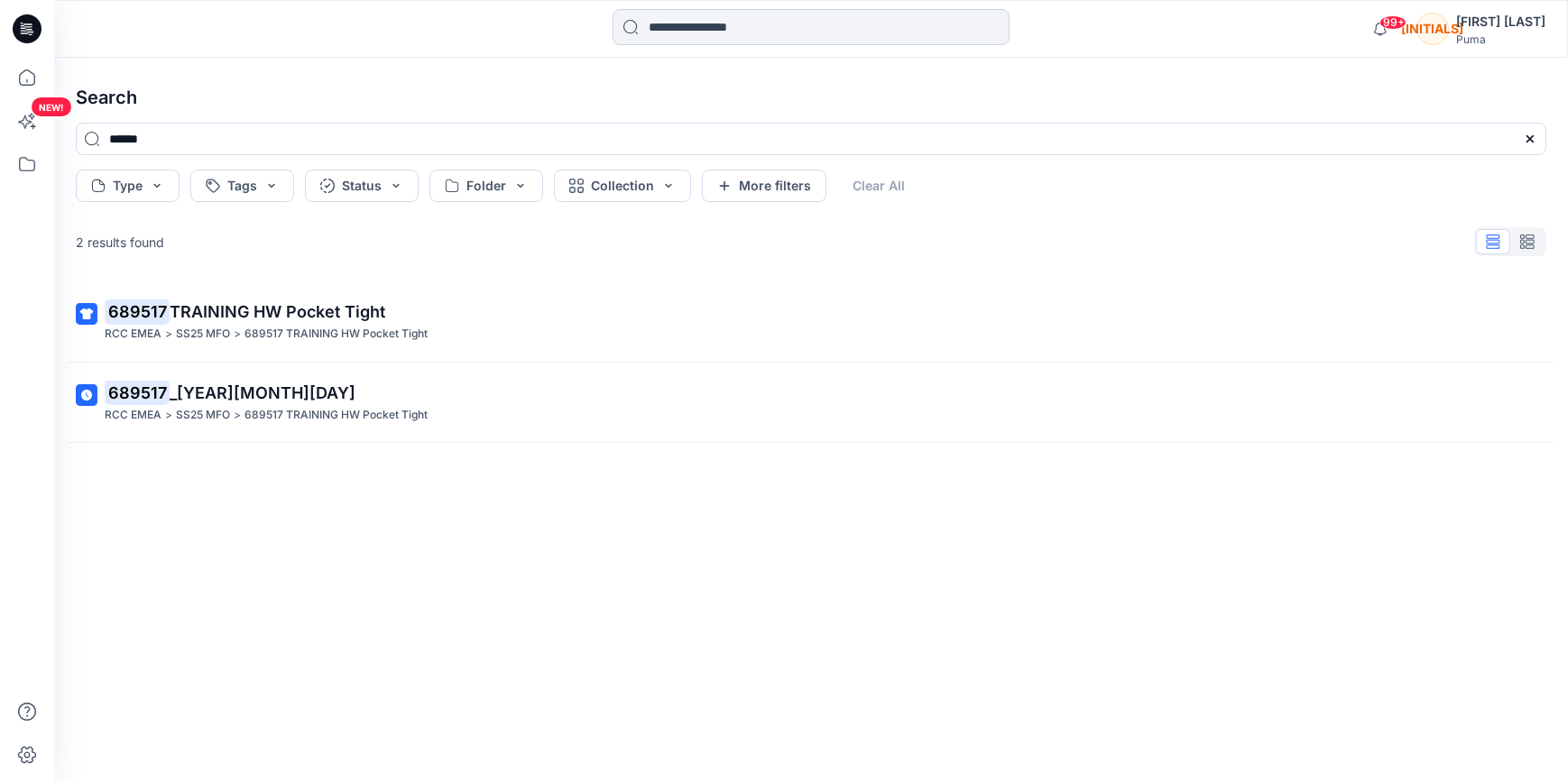 click at bounding box center [811, 27] 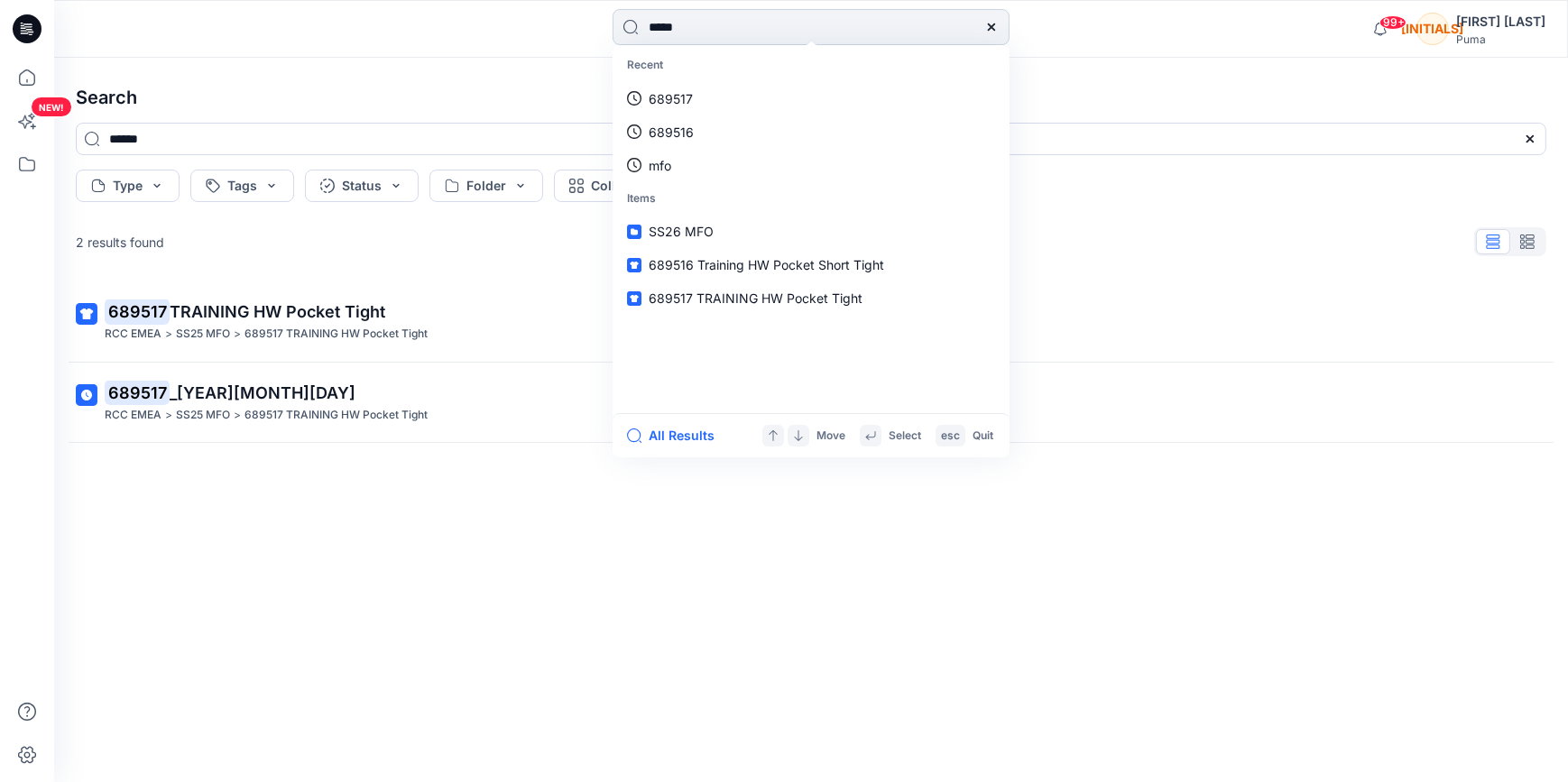 type on "******" 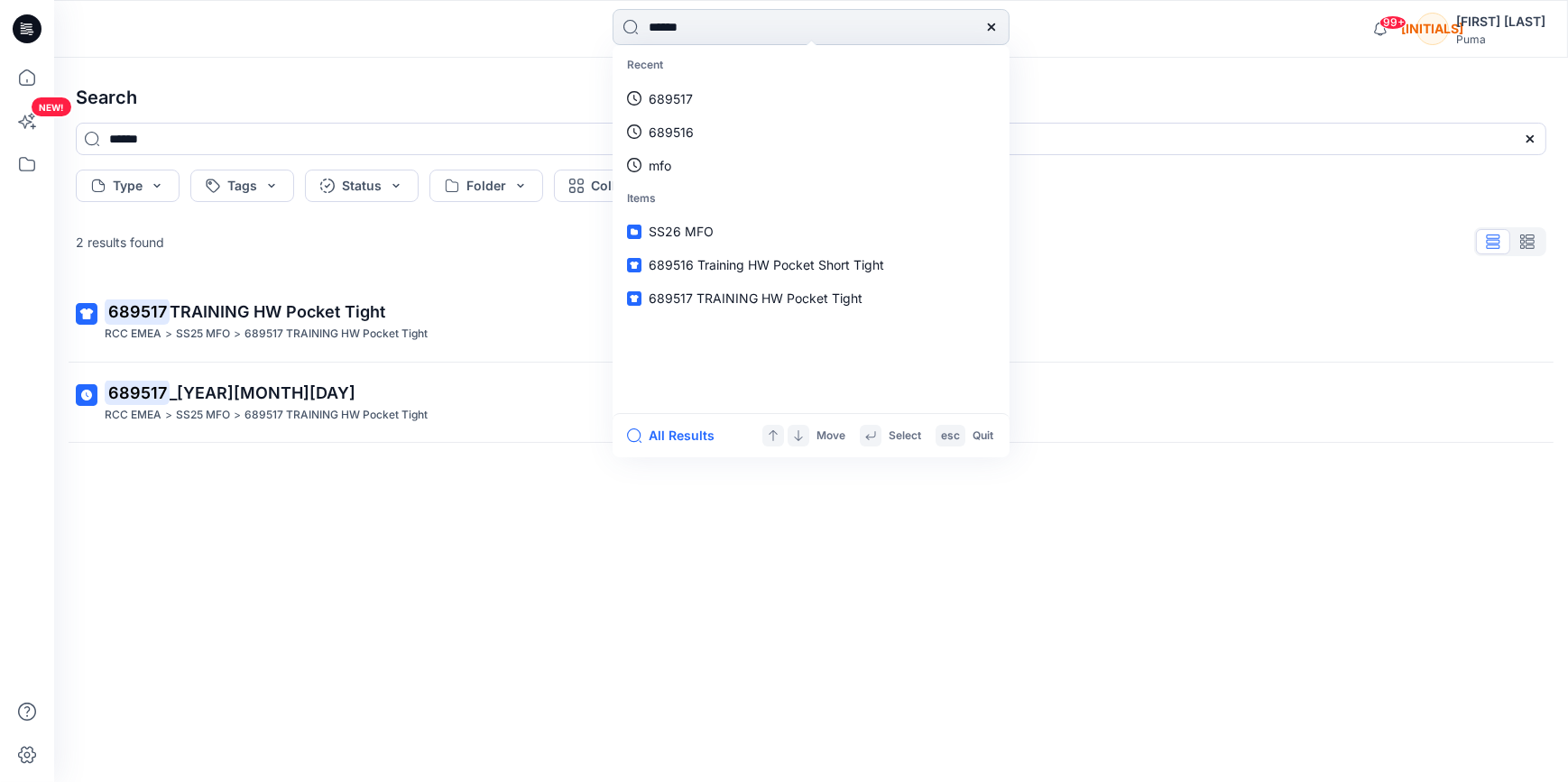 type 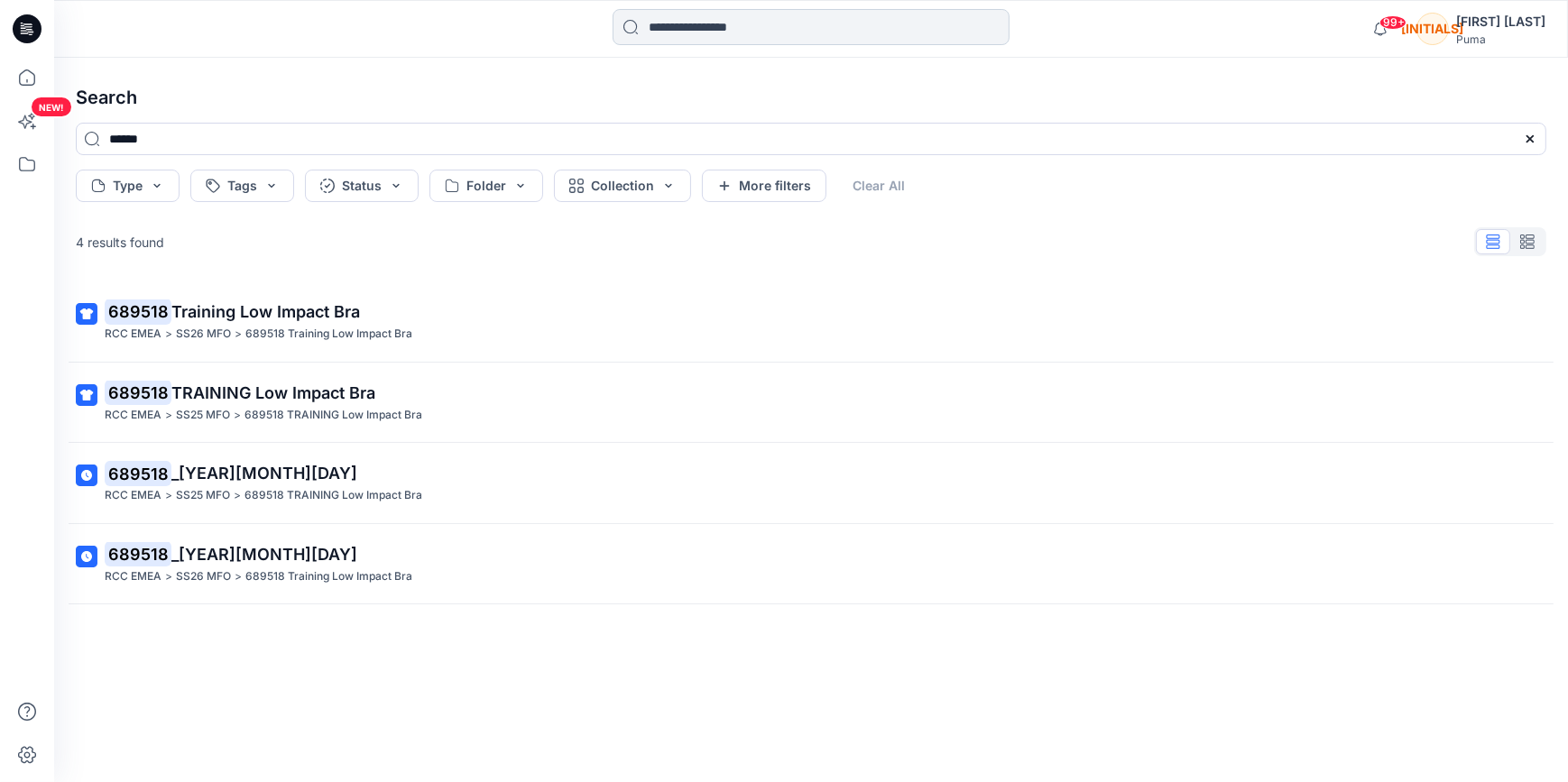 click at bounding box center (811, 27) 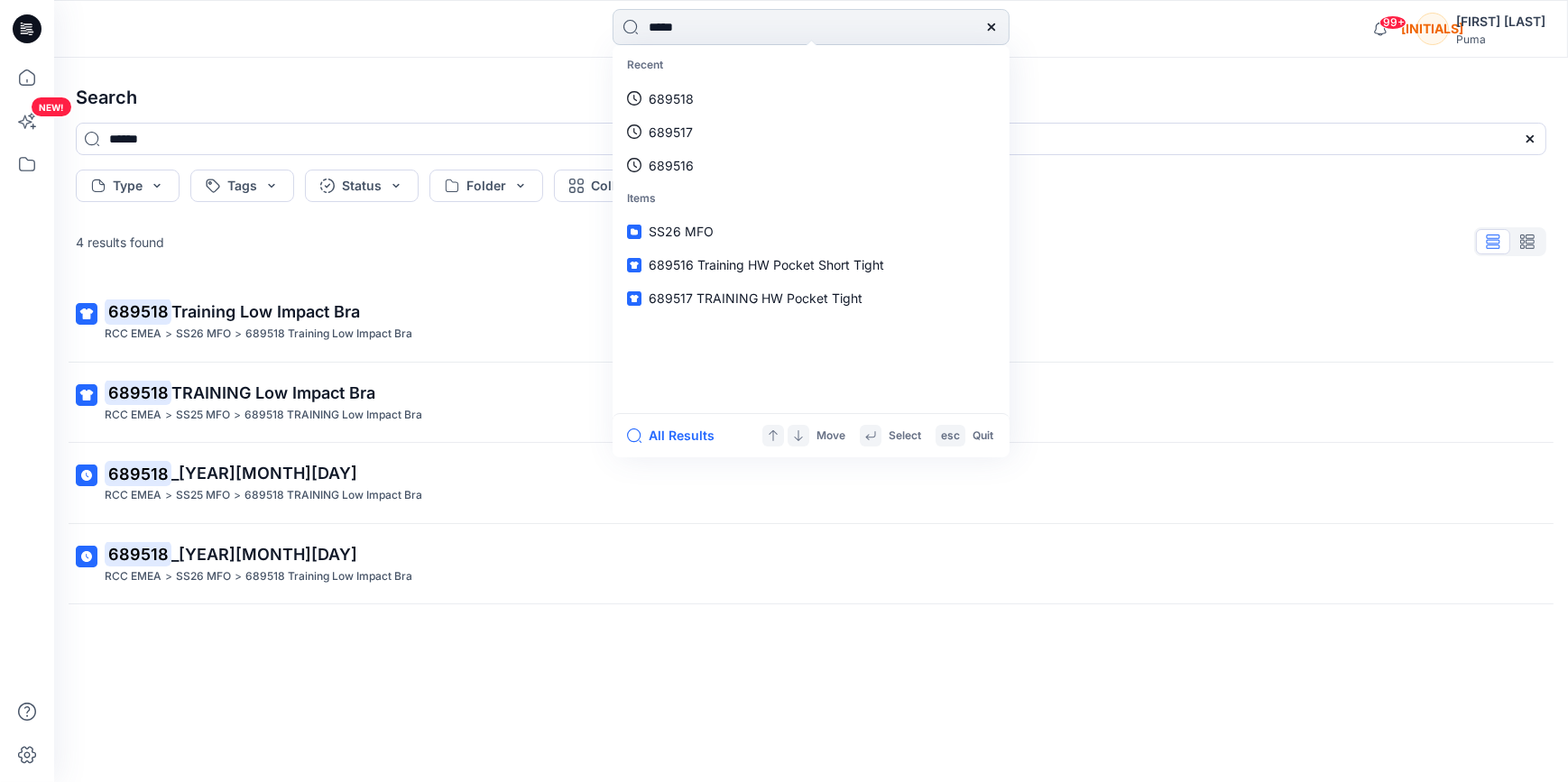 type on "******" 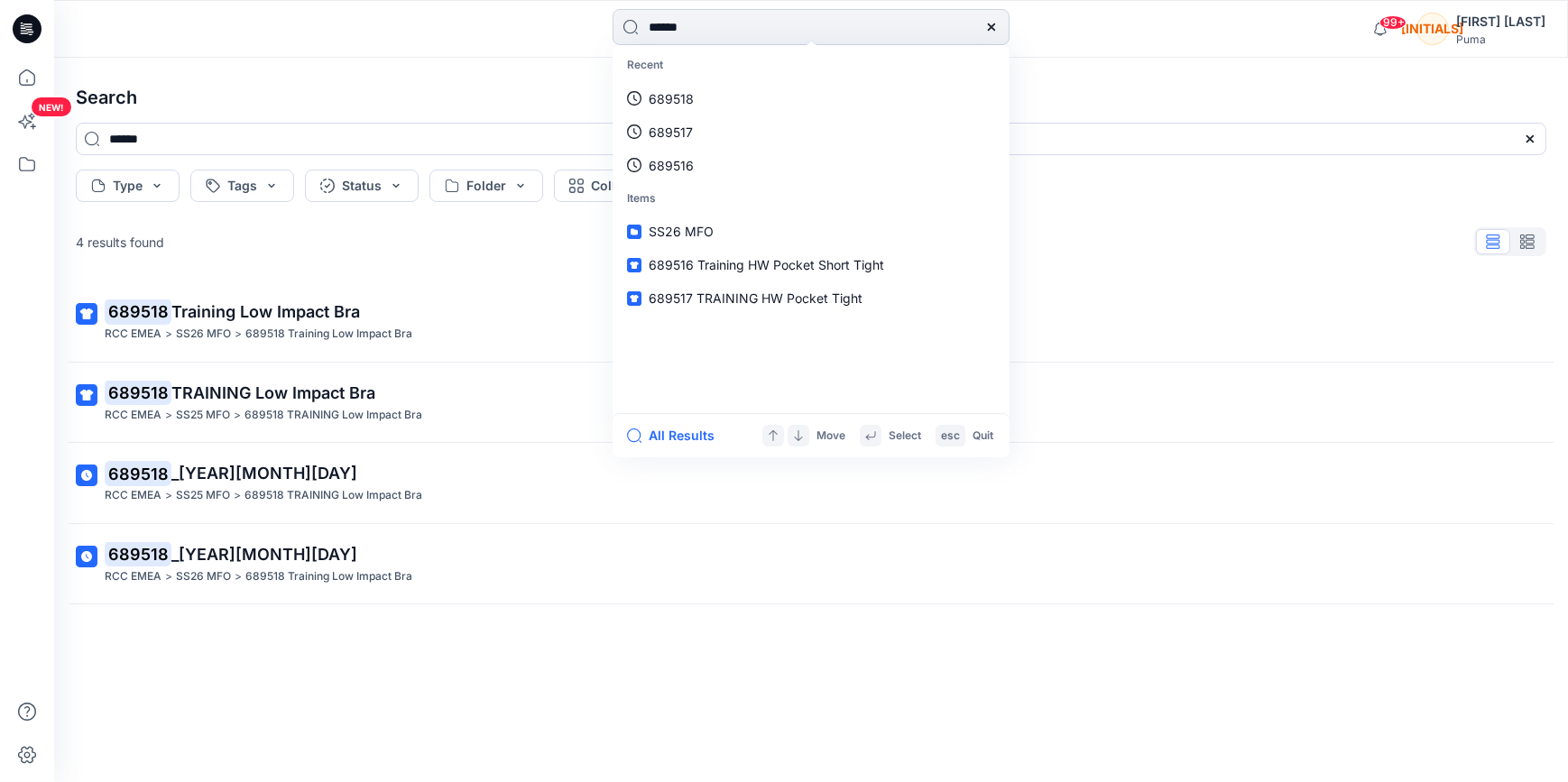 type 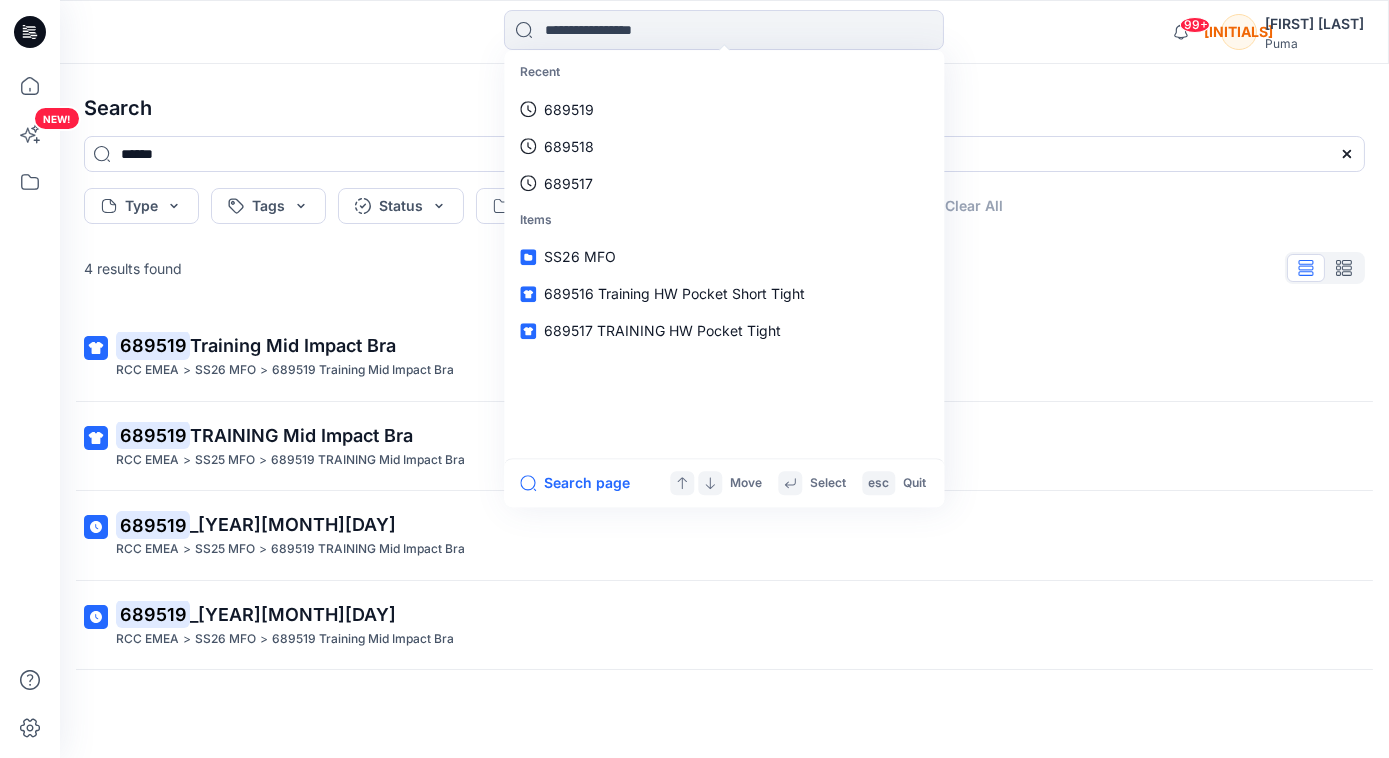 drag, startPoint x: 319, startPoint y: 73, endPoint x: 341, endPoint y: 122, distance: 53.712196 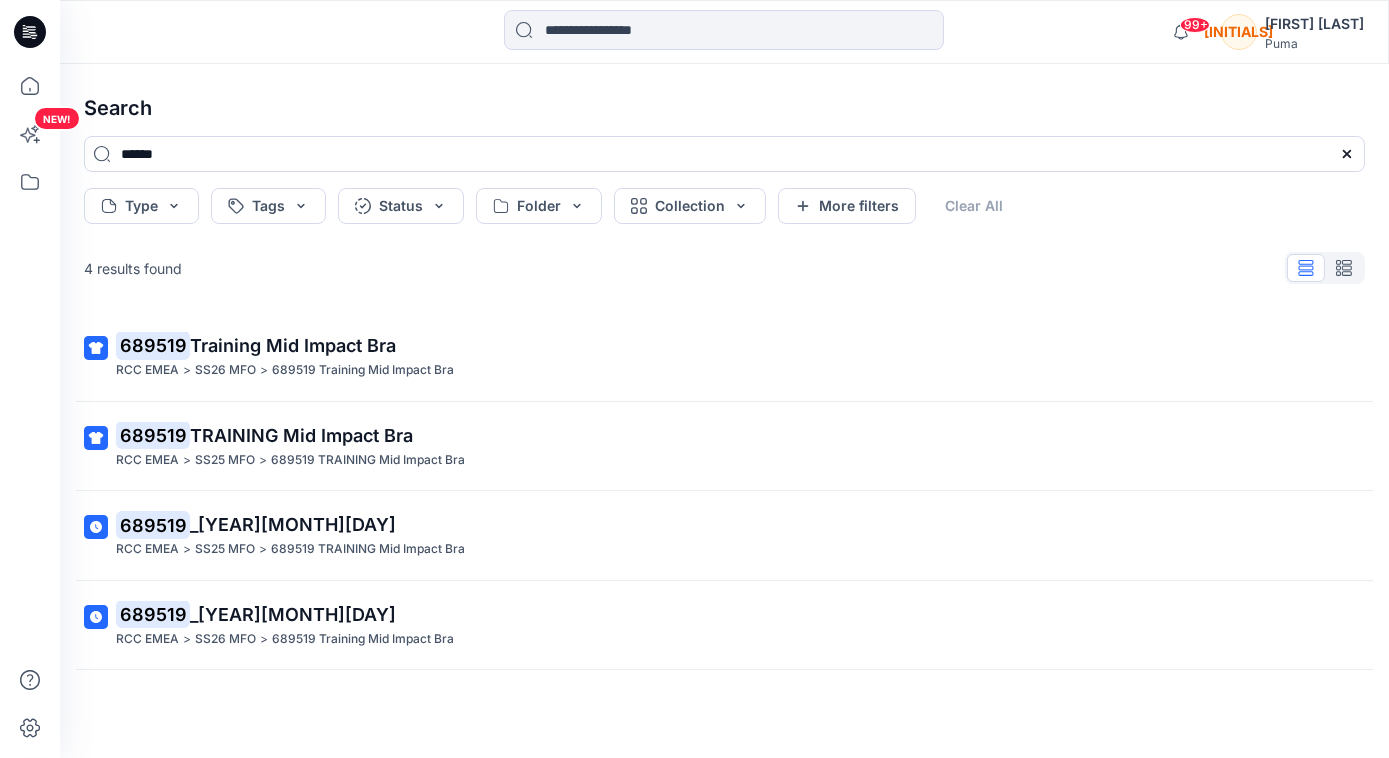 click on "Search" at bounding box center (724, 108) 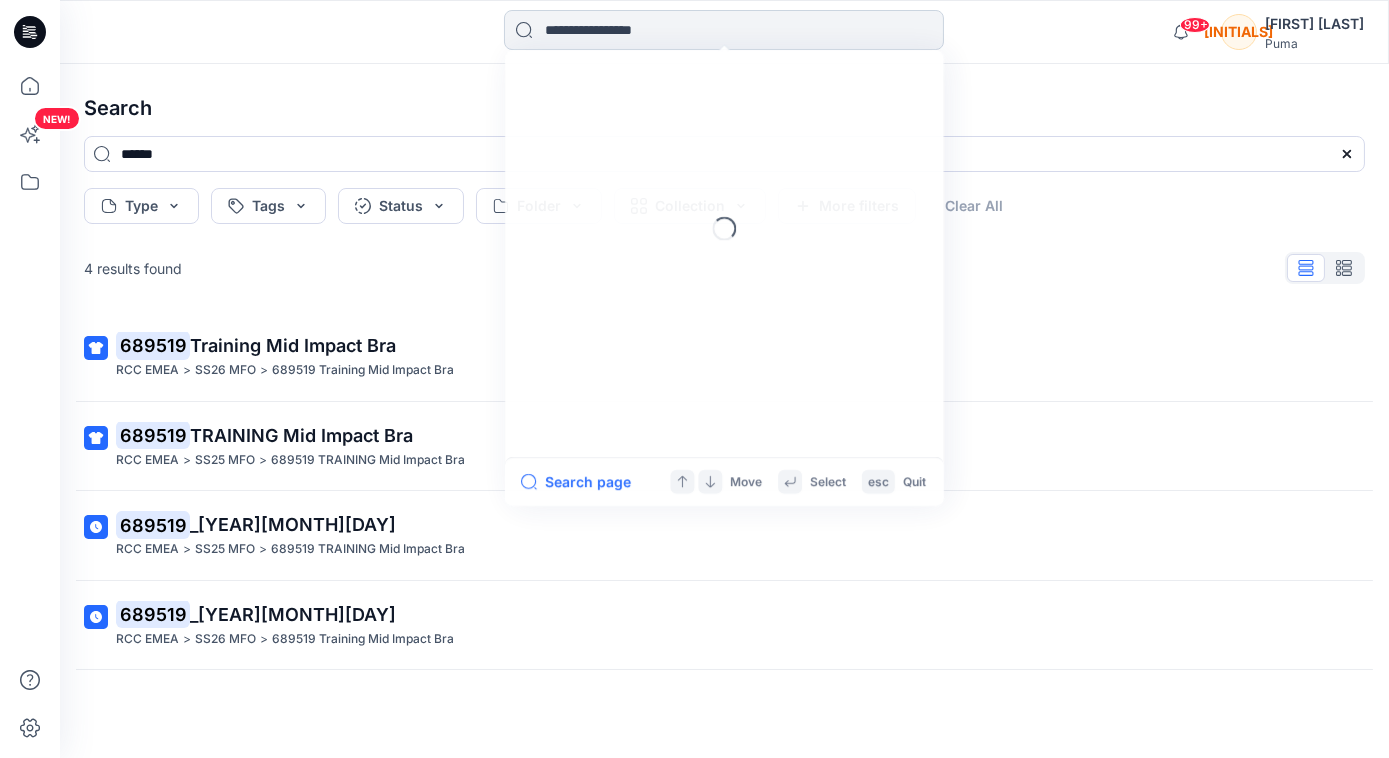 click at bounding box center [724, 30] 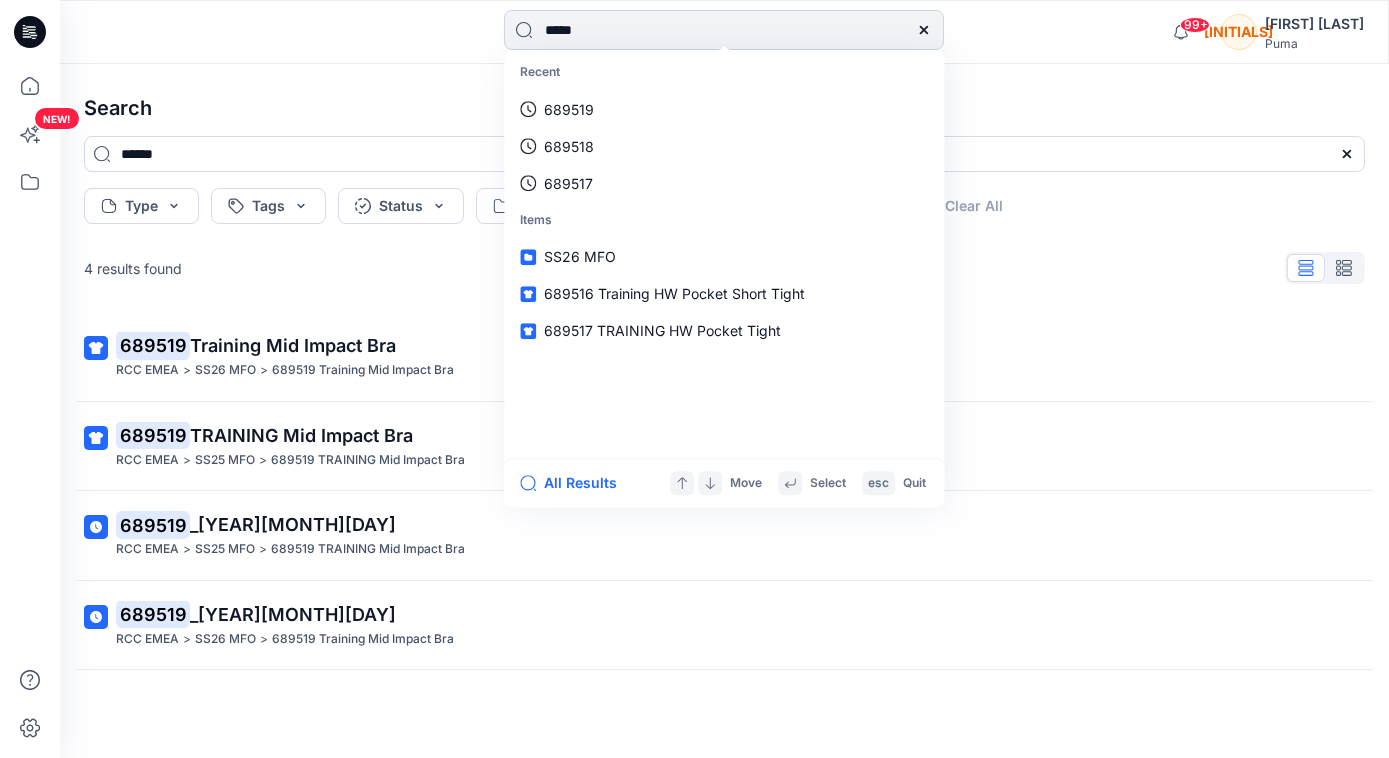 type on "******" 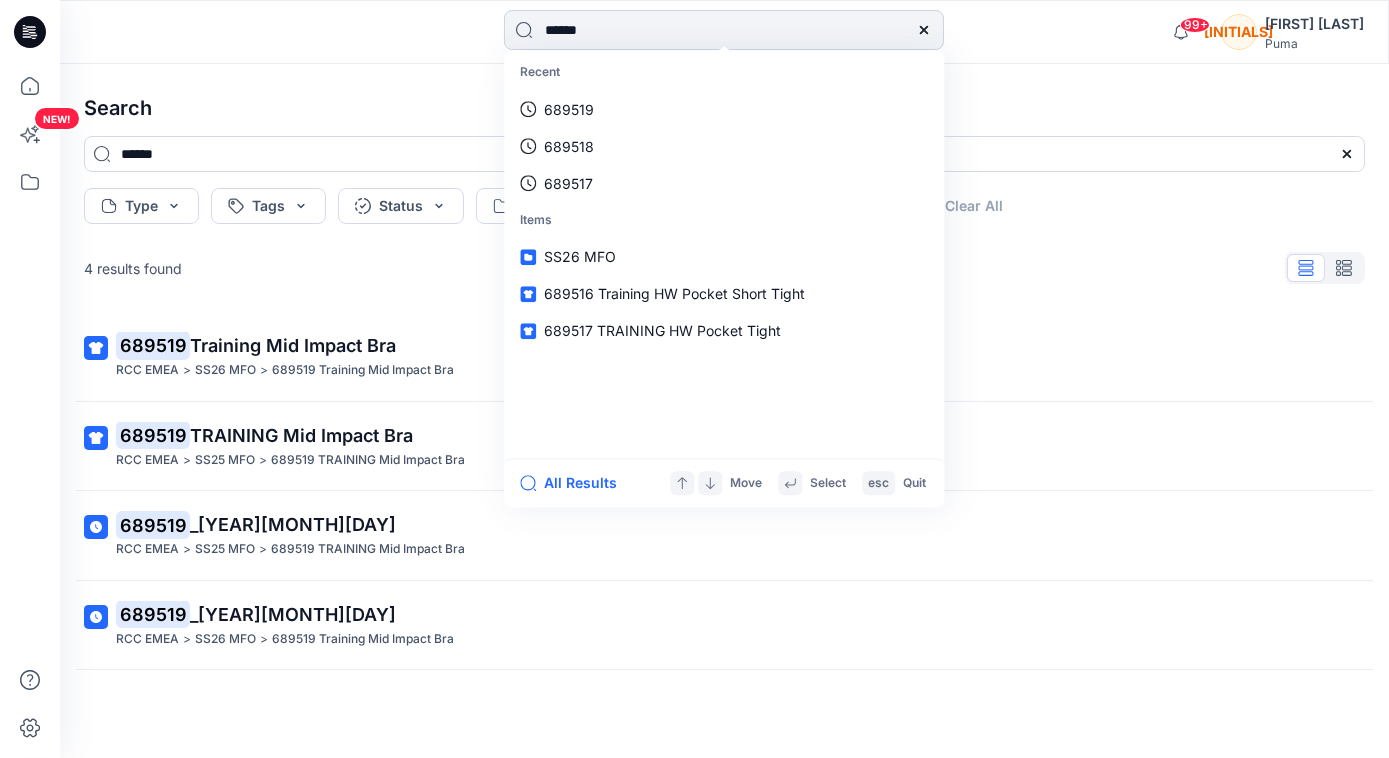 type 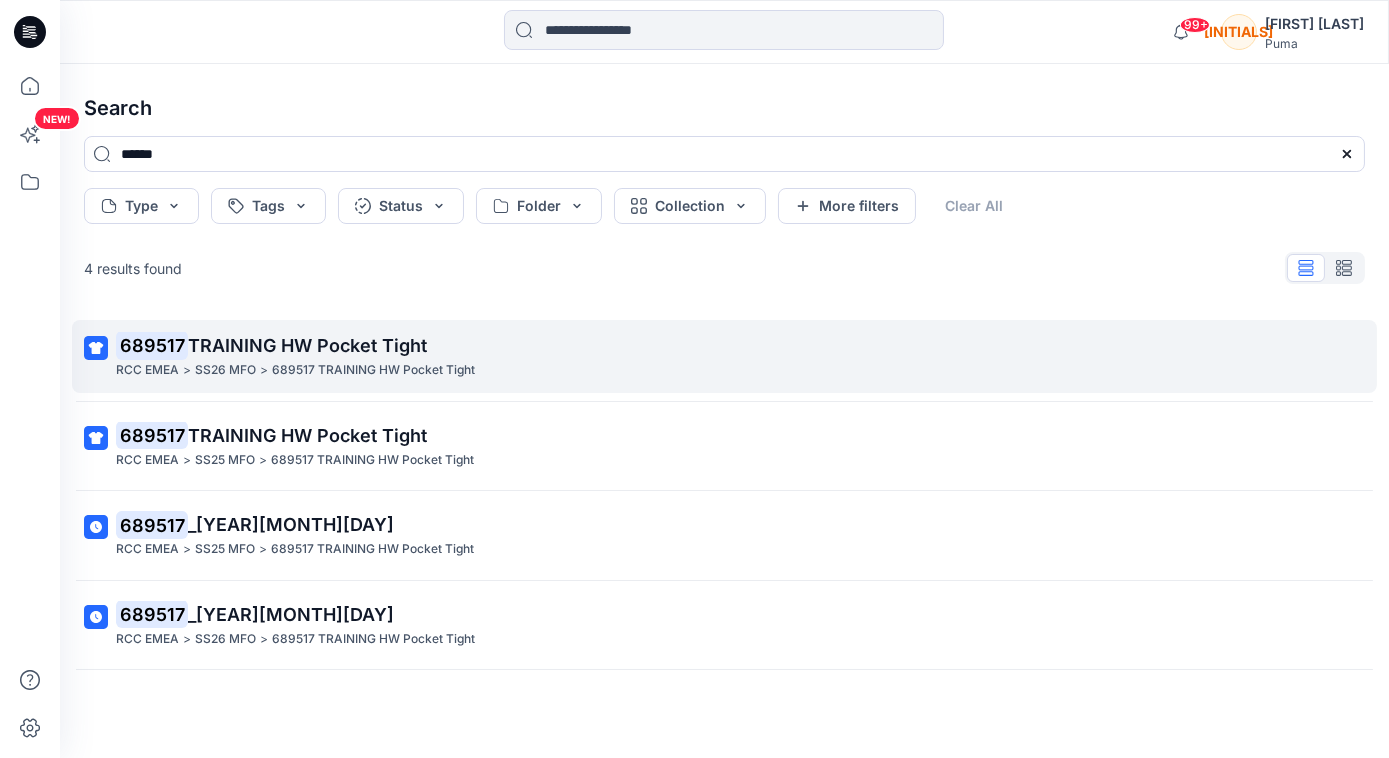 click on "TRAINING HW Pocket Tight" at bounding box center (307, 345) 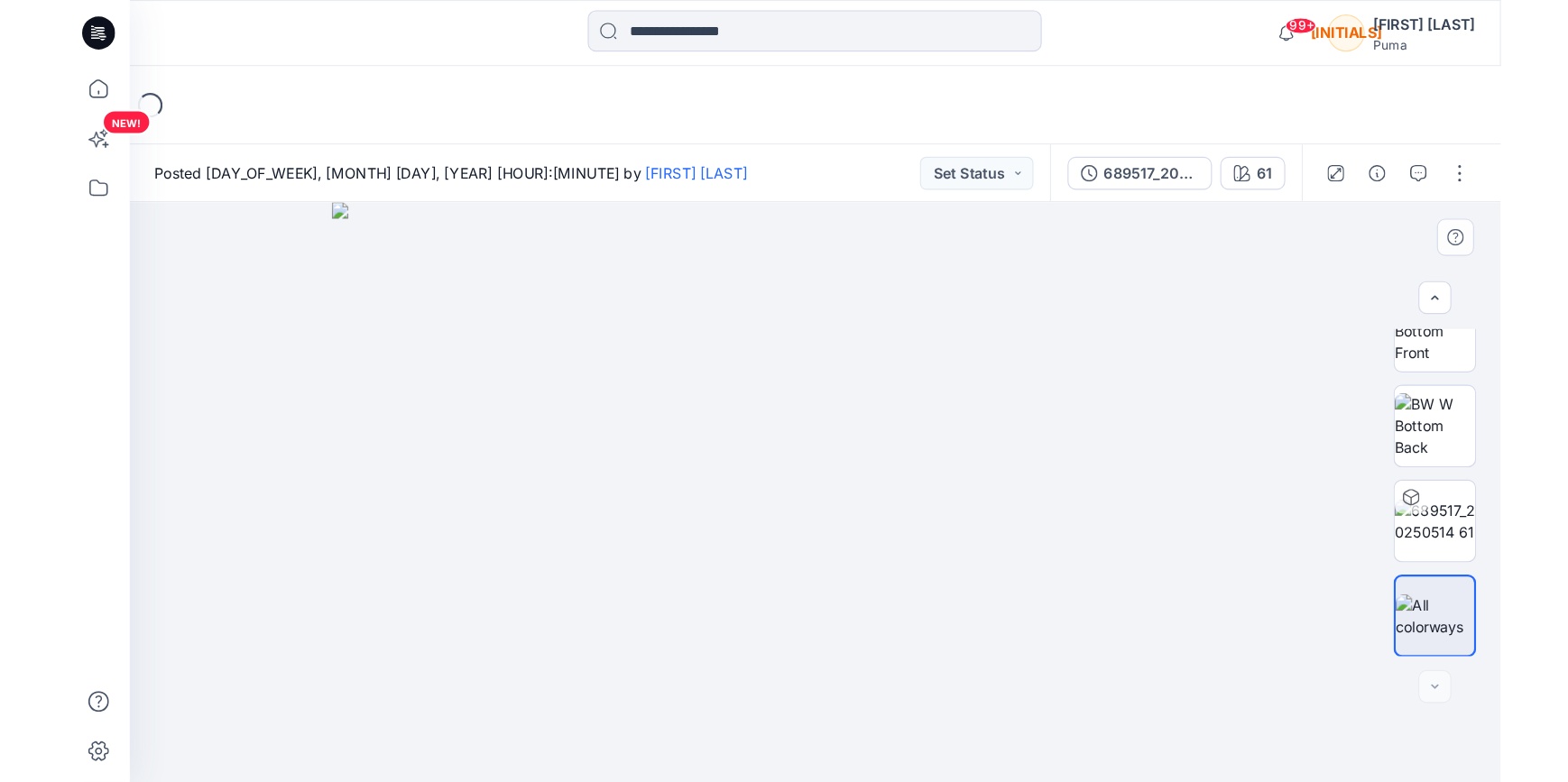 scroll, scrollTop: 0, scrollLeft: 0, axis: both 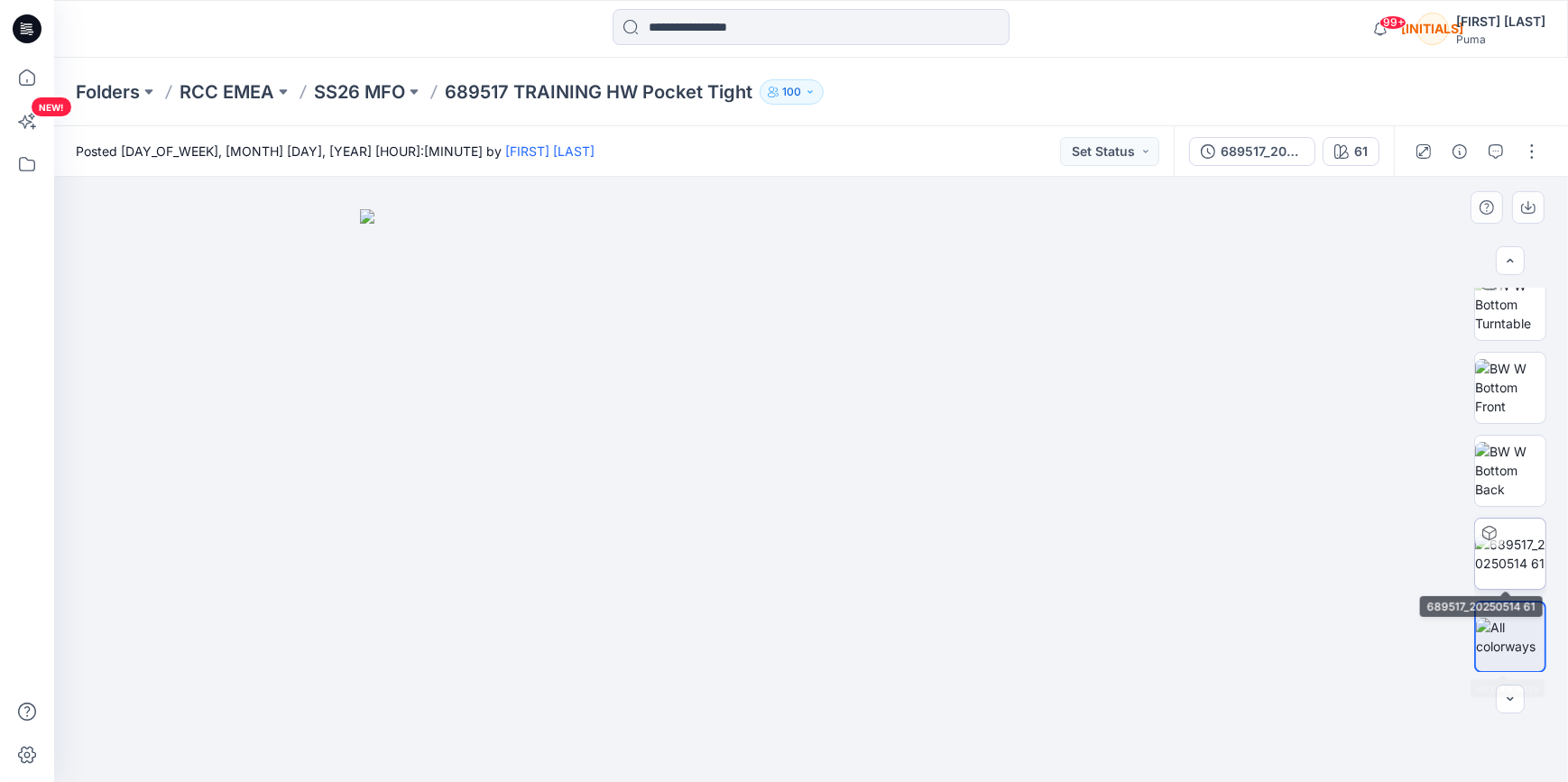click at bounding box center (1510, 554) 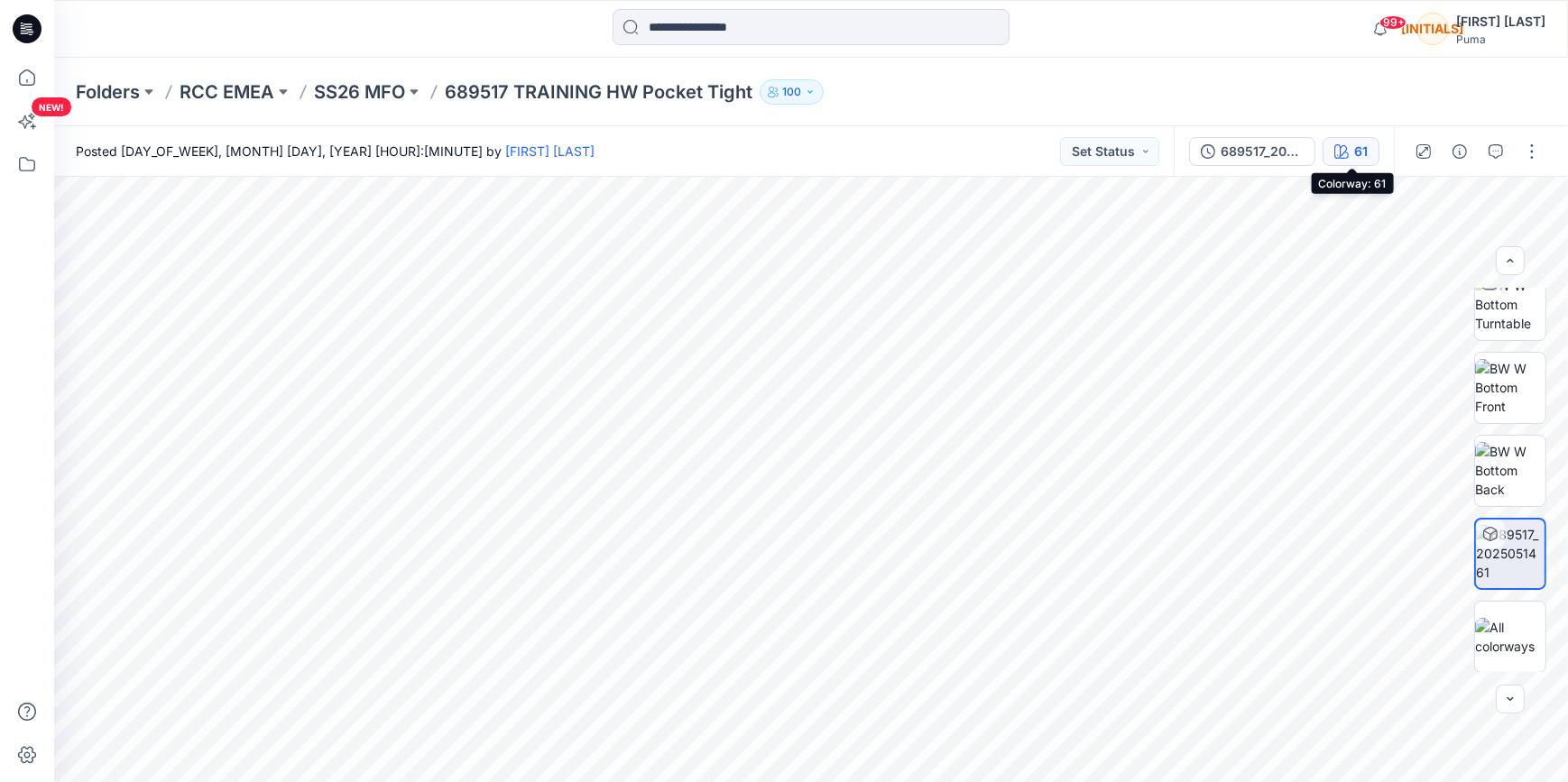 click on "61" at bounding box center [1360, 152] 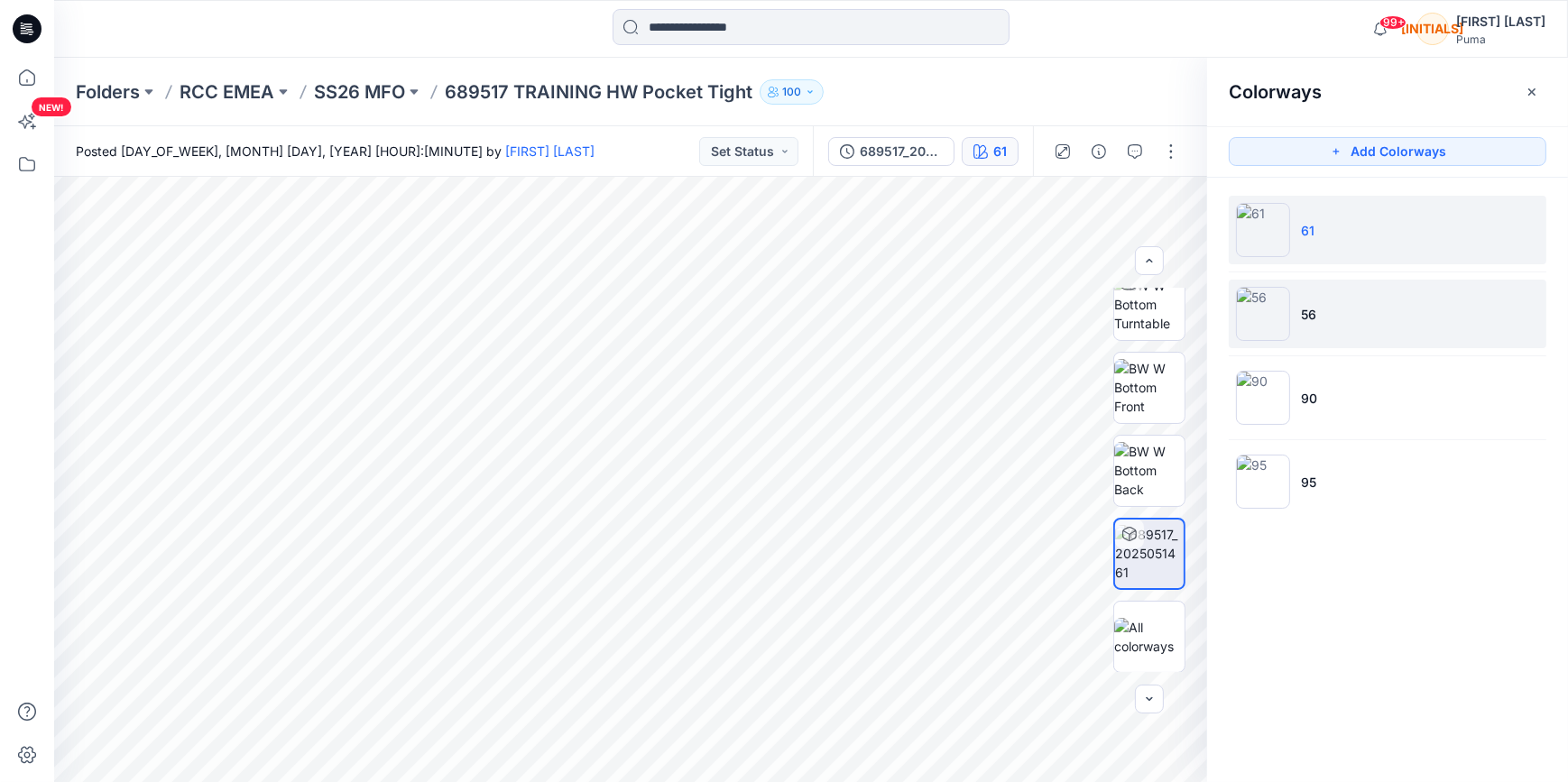 click on "56" at bounding box center [1388, 314] 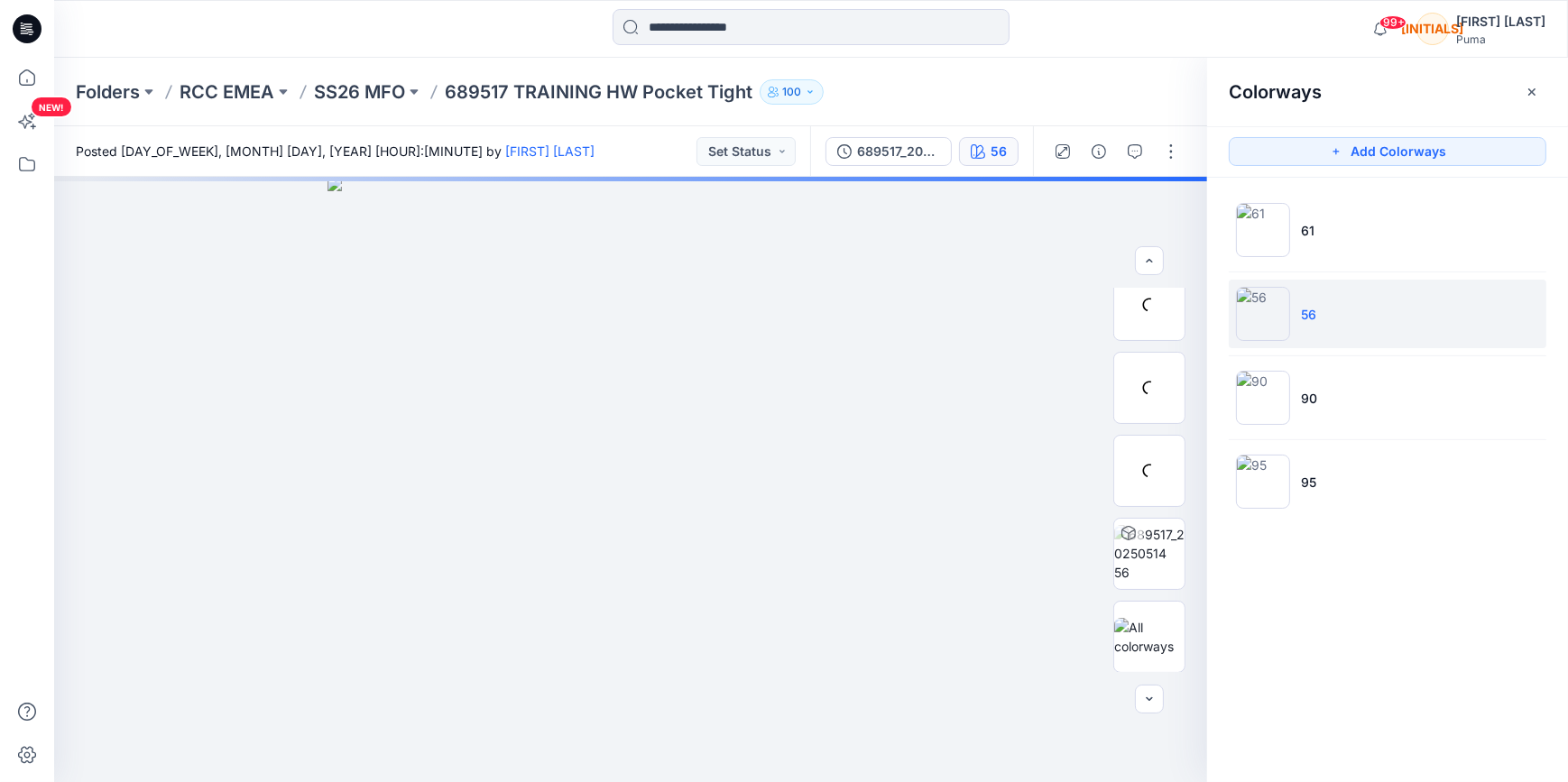 click at bounding box center [1263, 314] 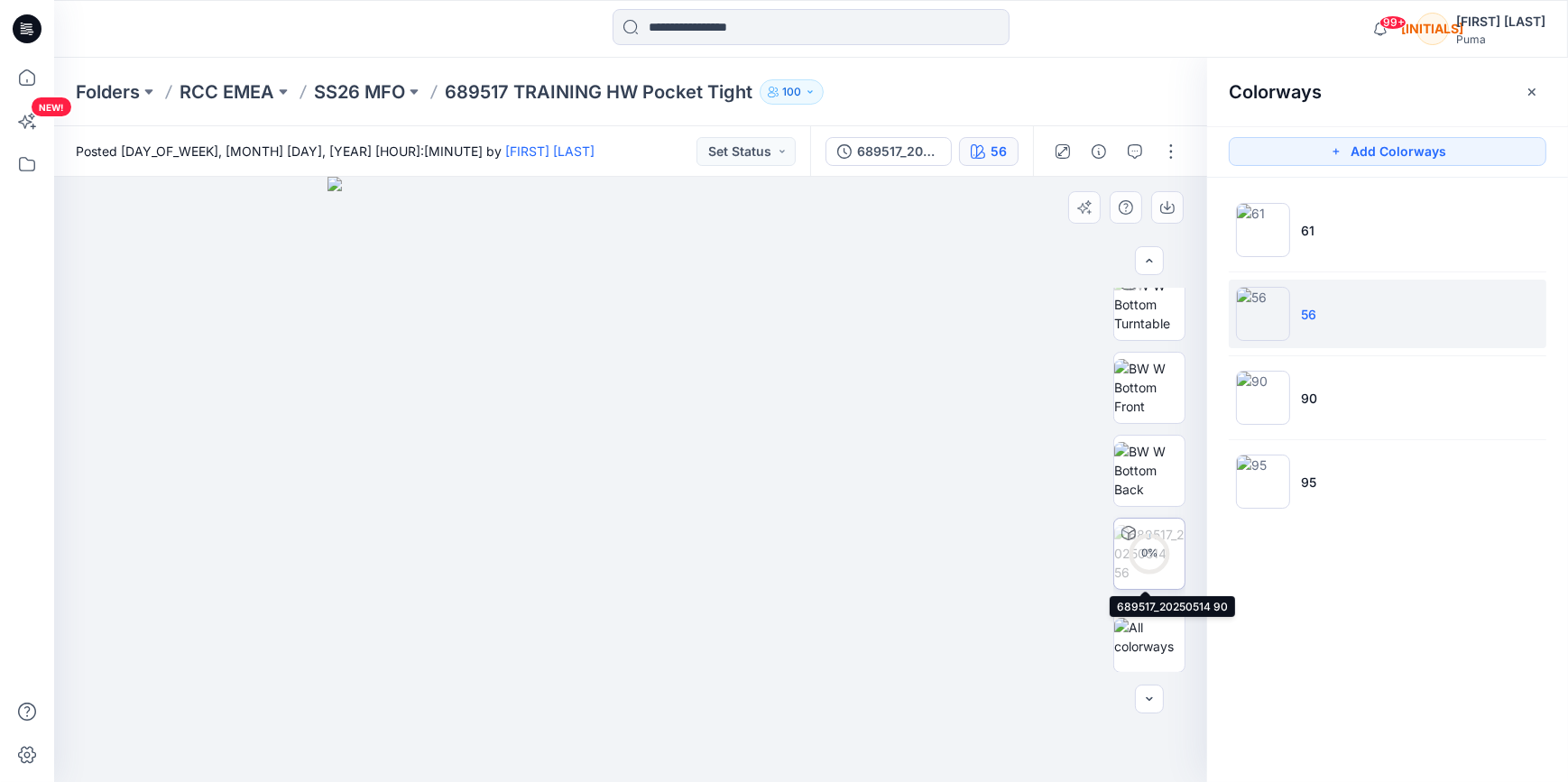 click on "0 %" at bounding box center (1149, 554) 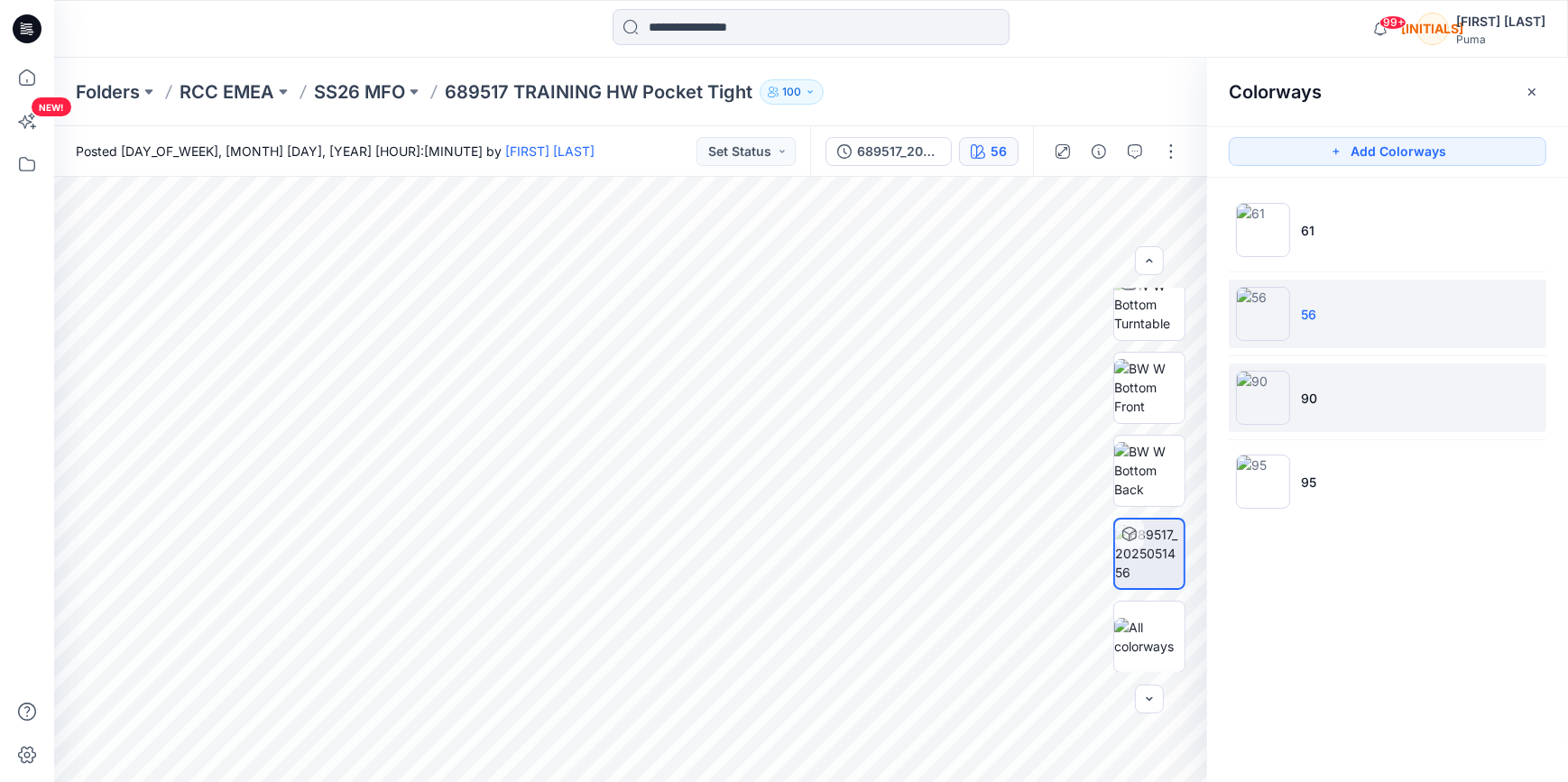 click on "90" at bounding box center (1388, 398) 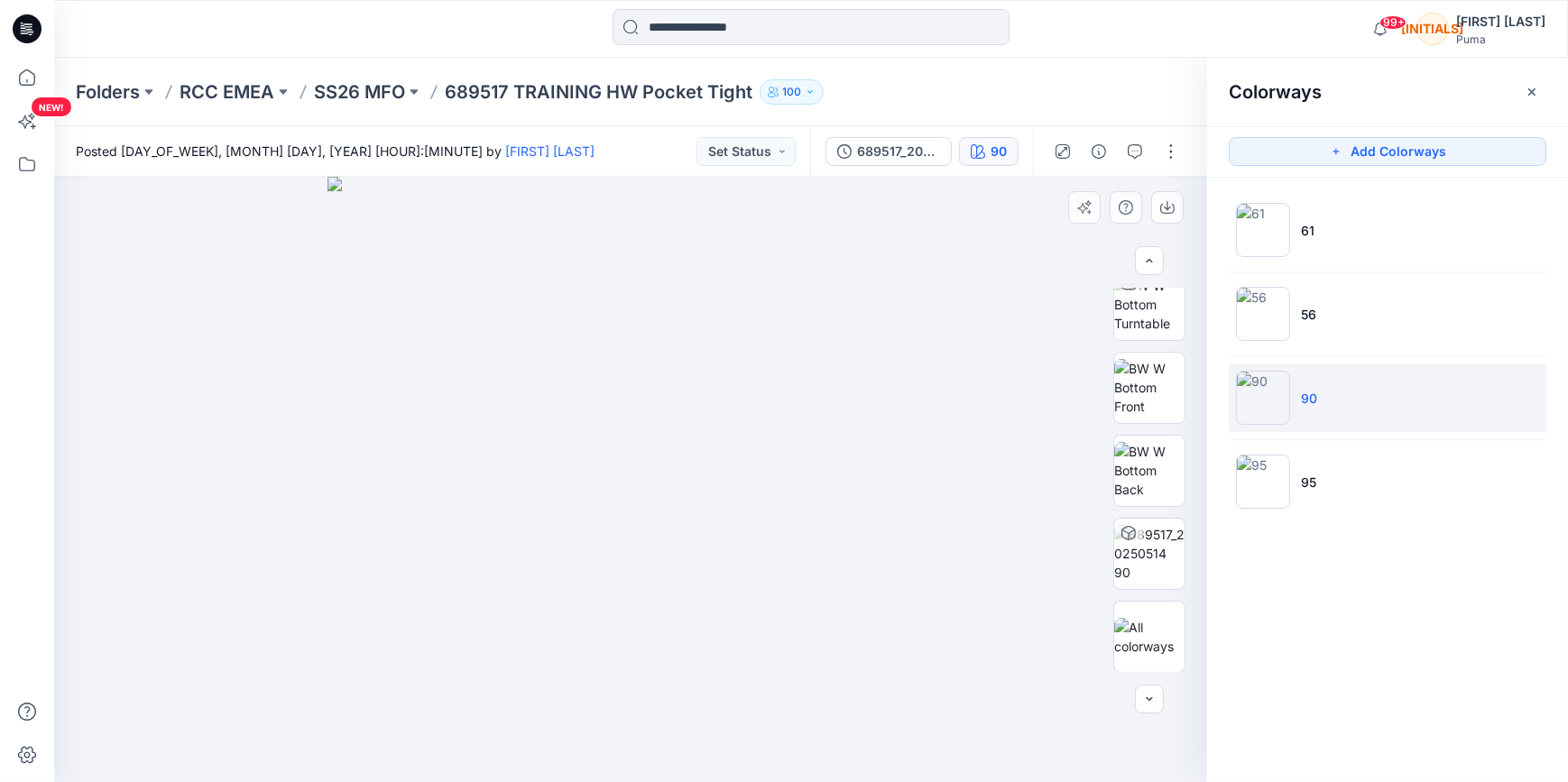drag, startPoint x: 662, startPoint y: 279, endPoint x: 638, endPoint y: 492, distance: 214.34785 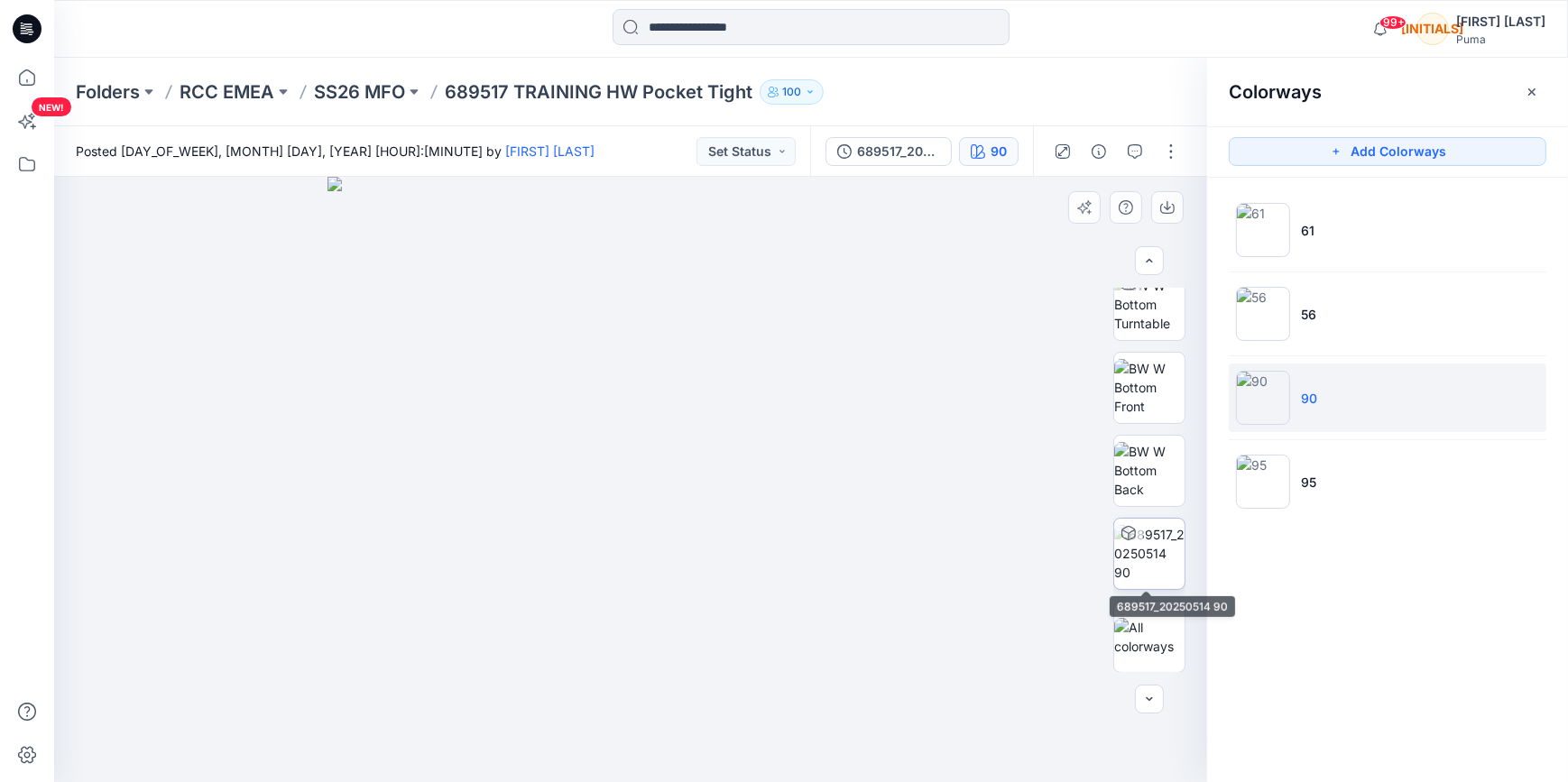 click at bounding box center [1149, 553] 